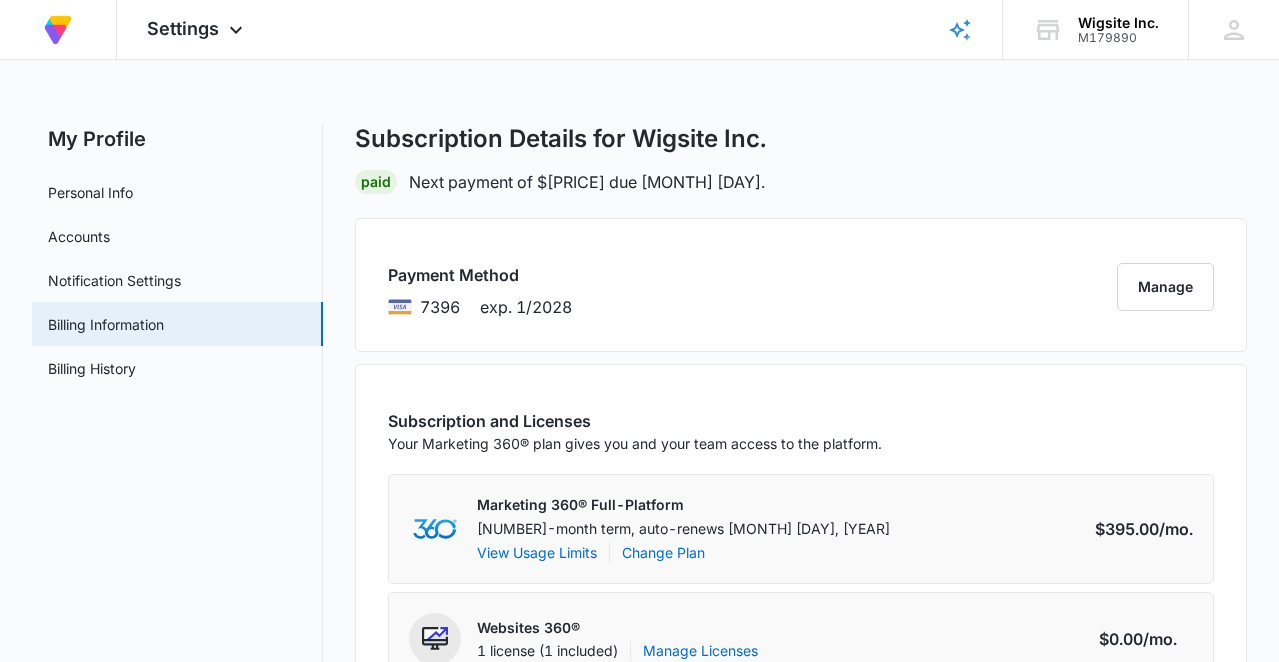 scroll, scrollTop: 0, scrollLeft: 0, axis: both 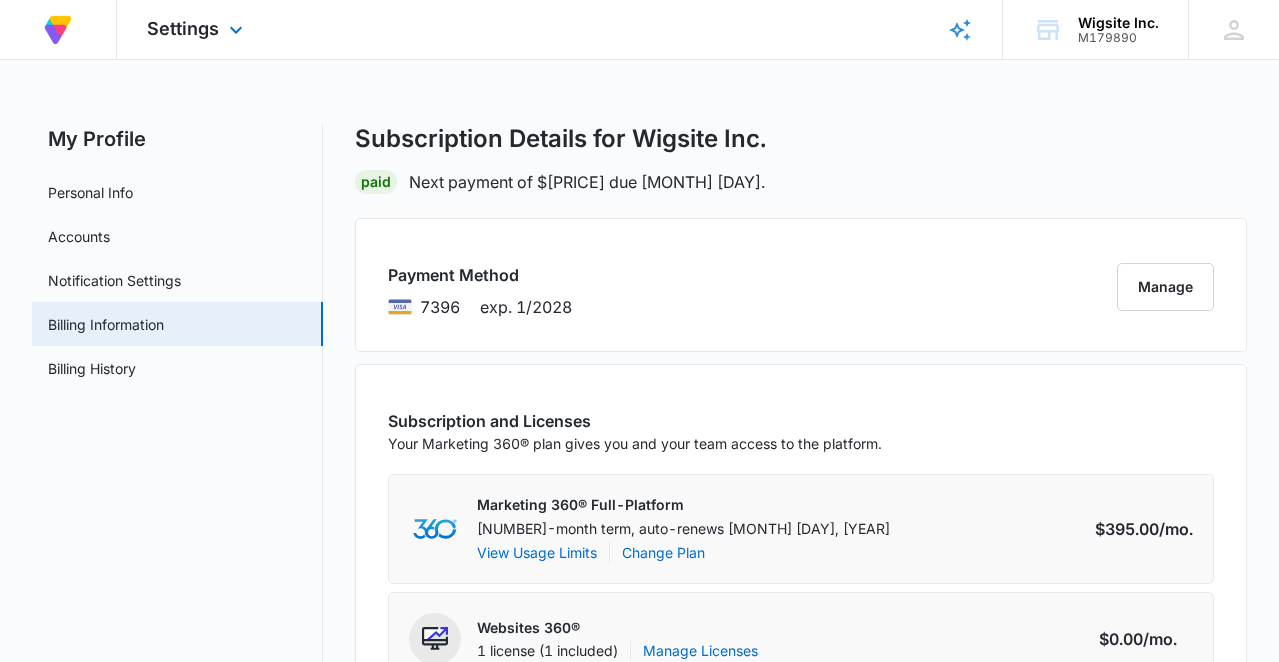 click at bounding box center (58, 30) 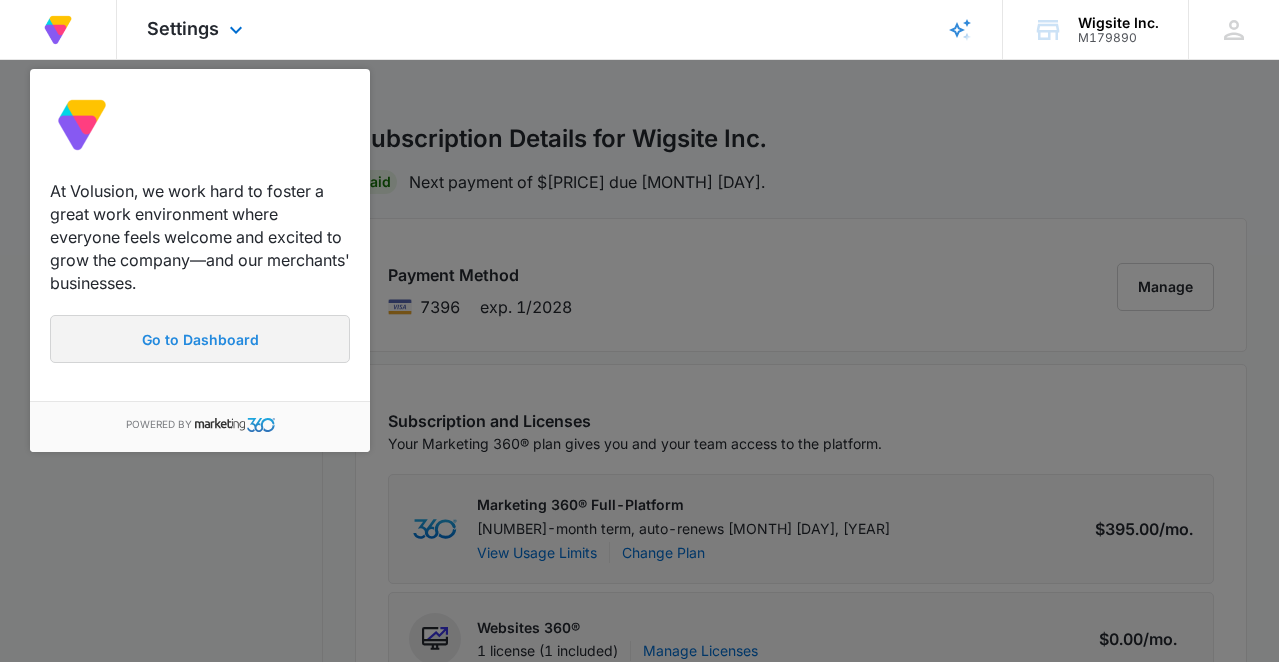 click on "Go to Dashboard" at bounding box center [200, 339] 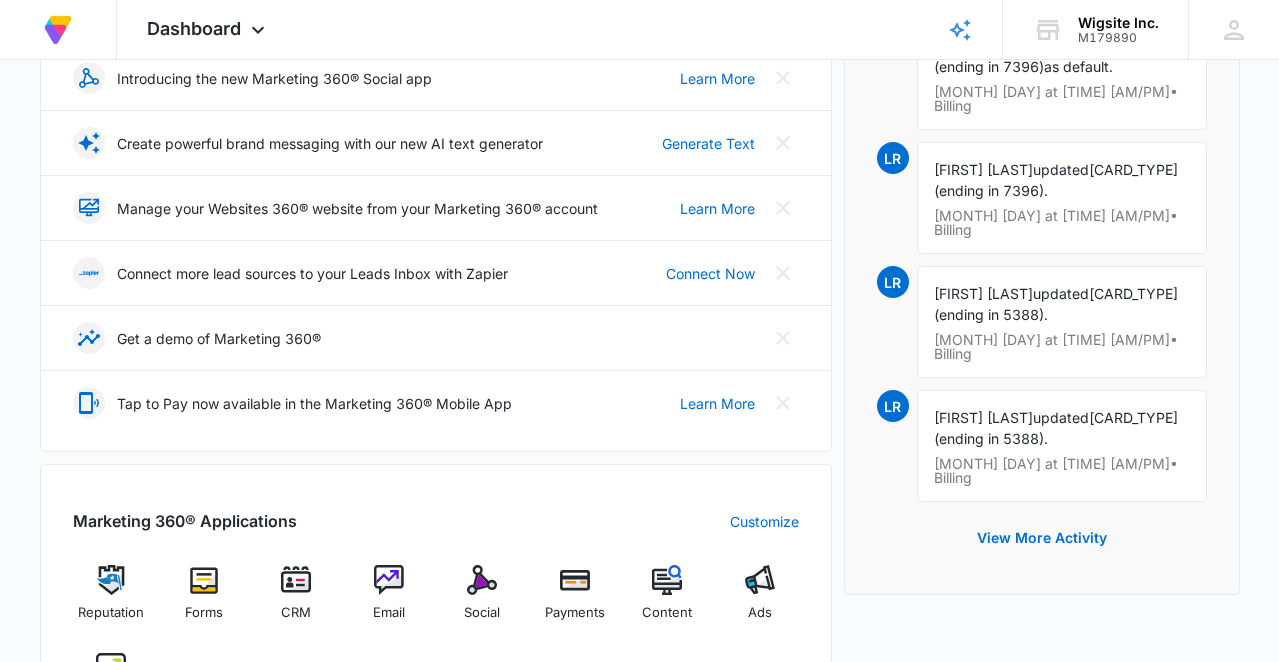 scroll, scrollTop: 382, scrollLeft: 0, axis: vertical 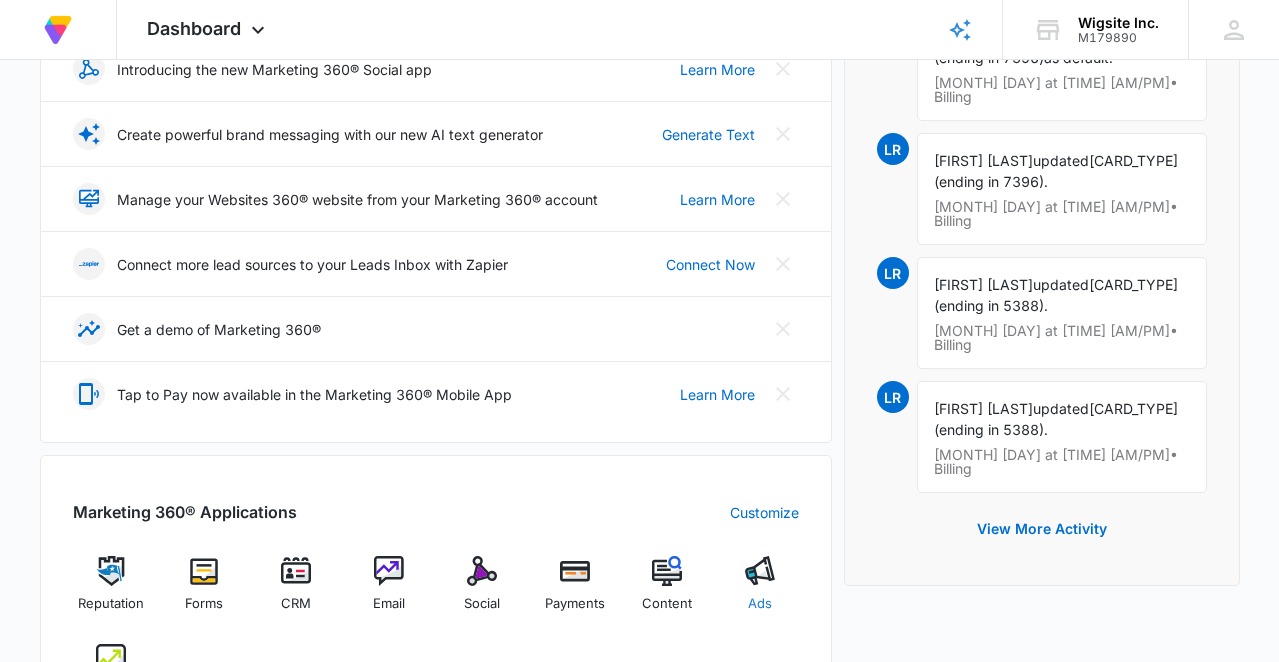 click on "Ads" at bounding box center [760, 592] 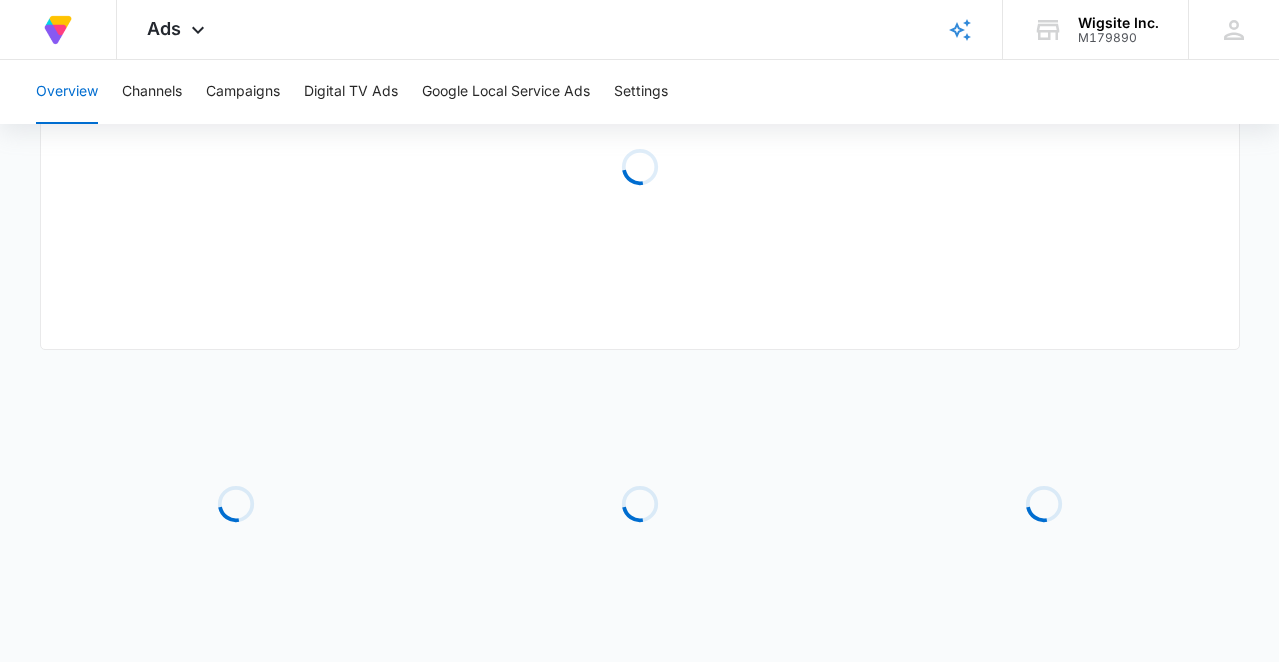 type on "07/01/2025" 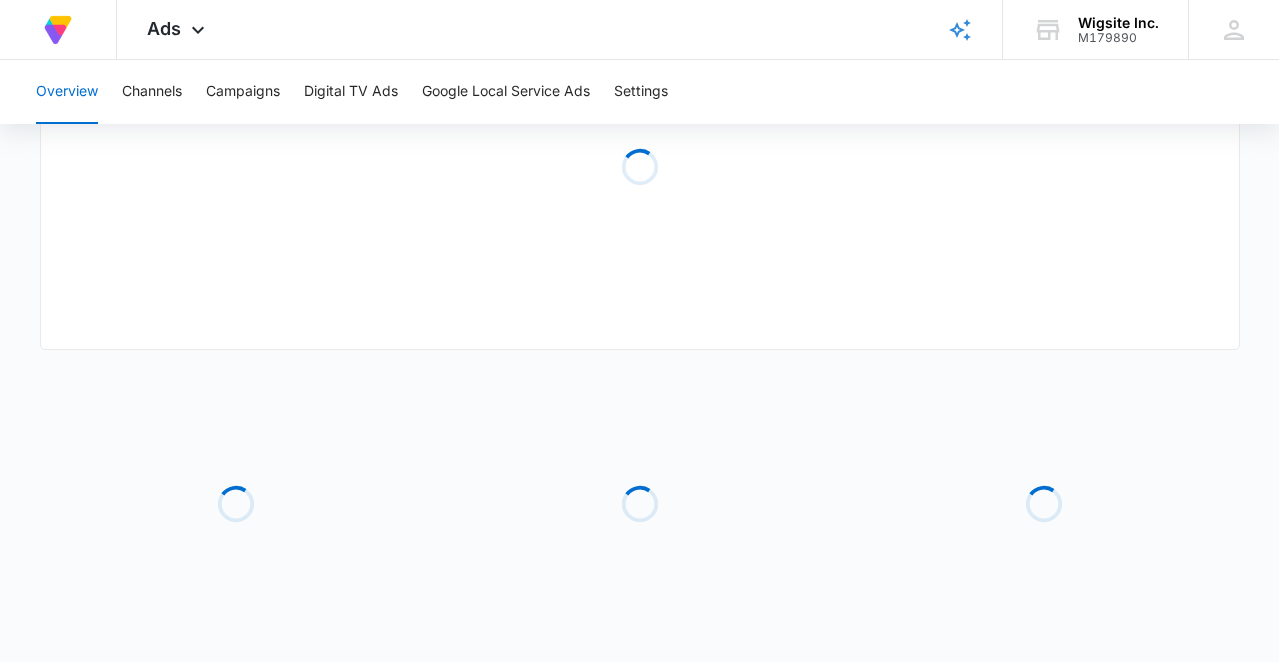 type on "08/07/2025" 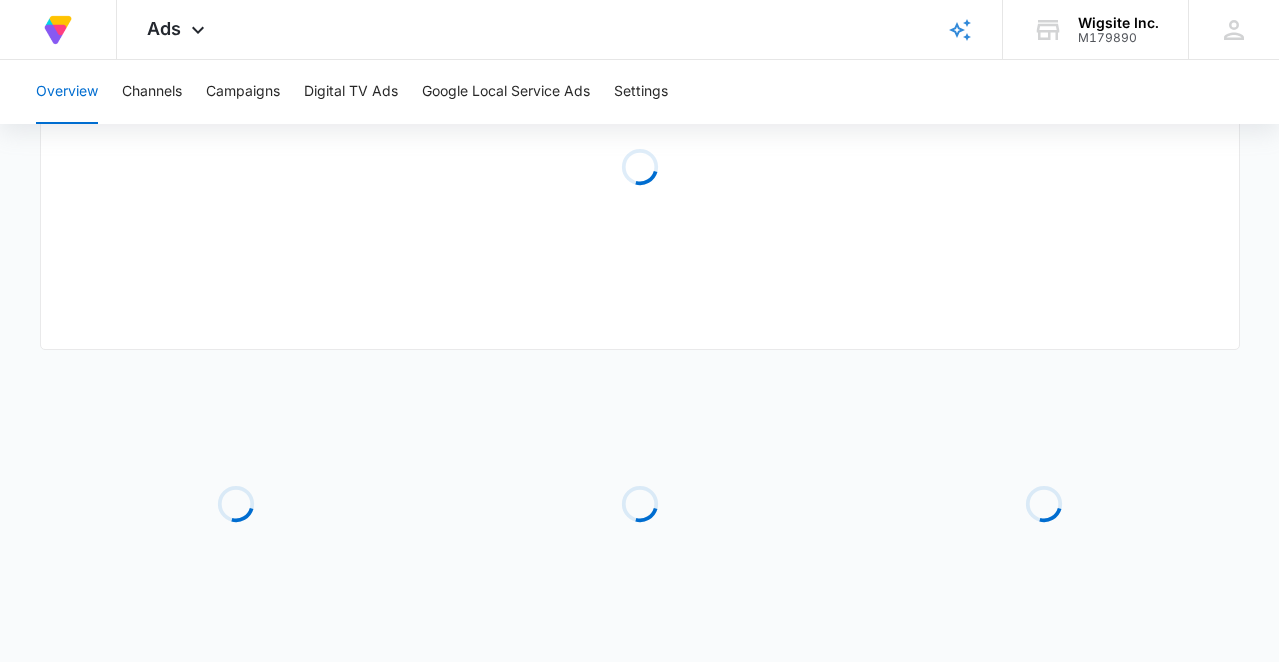 scroll, scrollTop: 0, scrollLeft: 0, axis: both 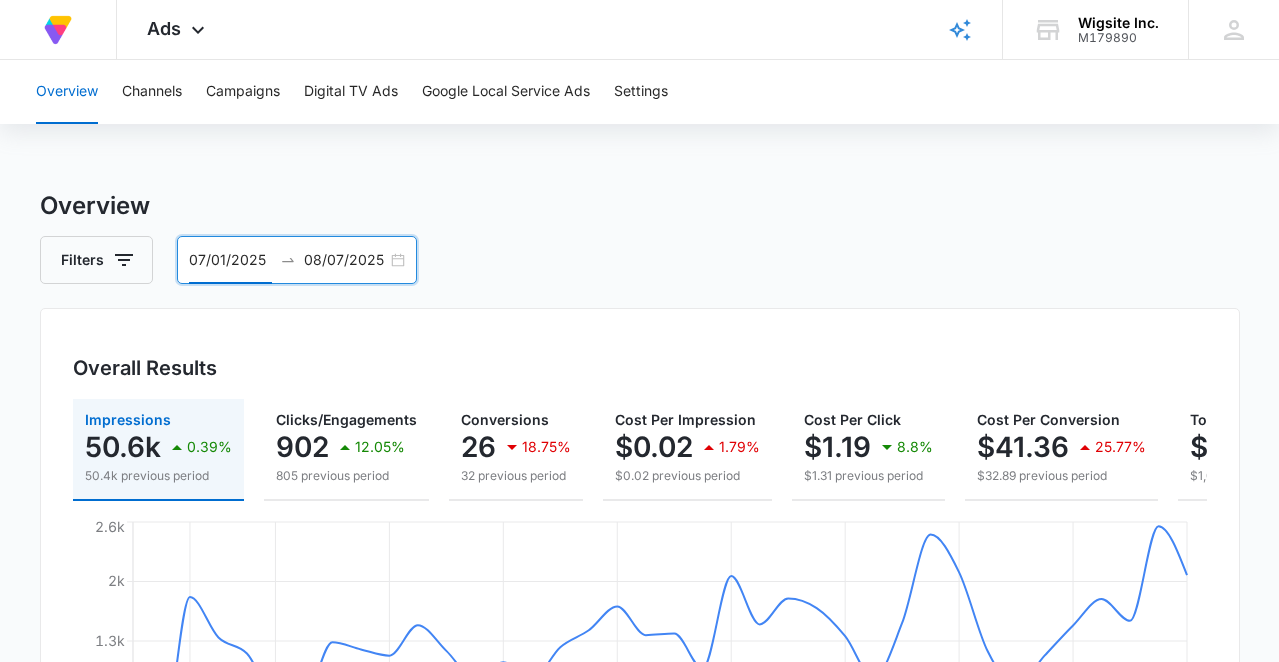 click on "07/01/2025" at bounding box center (230, 260) 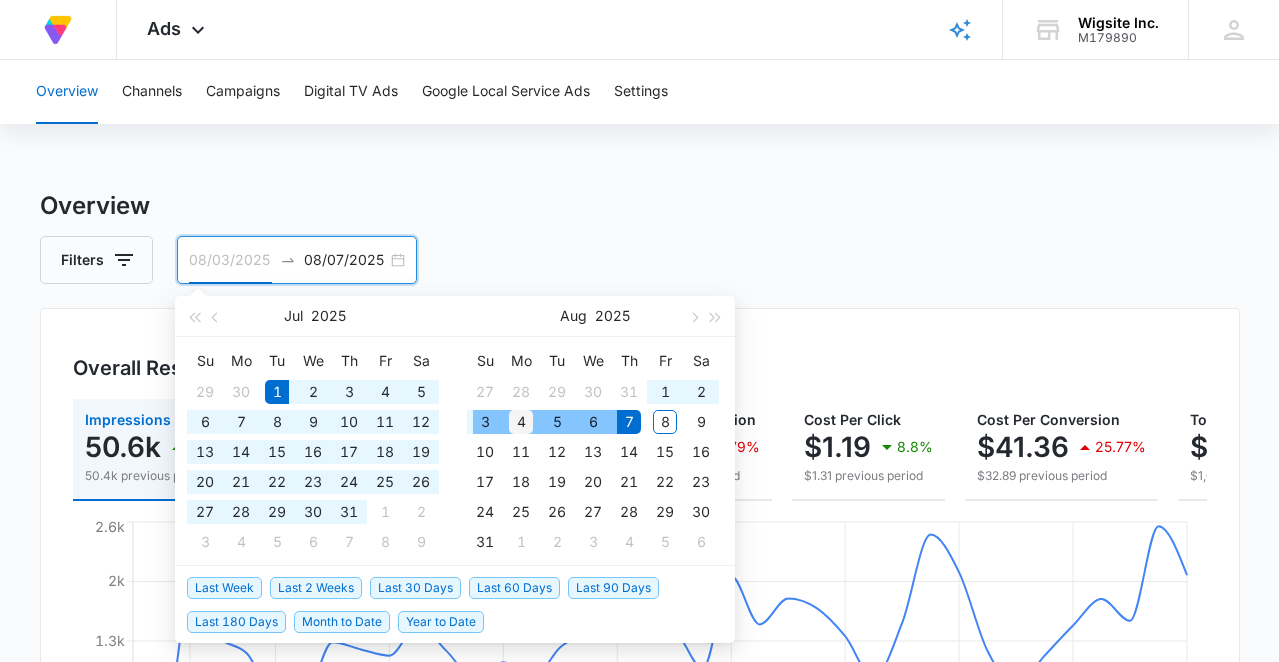 type on "08/04/2025" 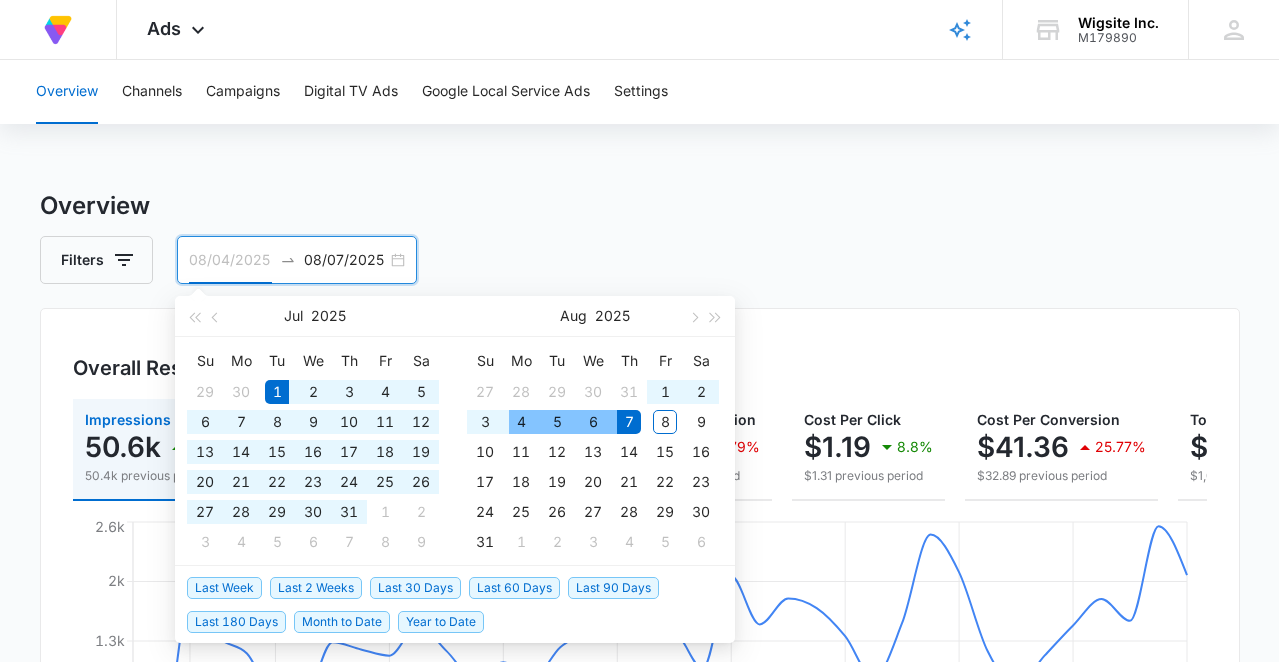 click on "4" at bounding box center (521, 422) 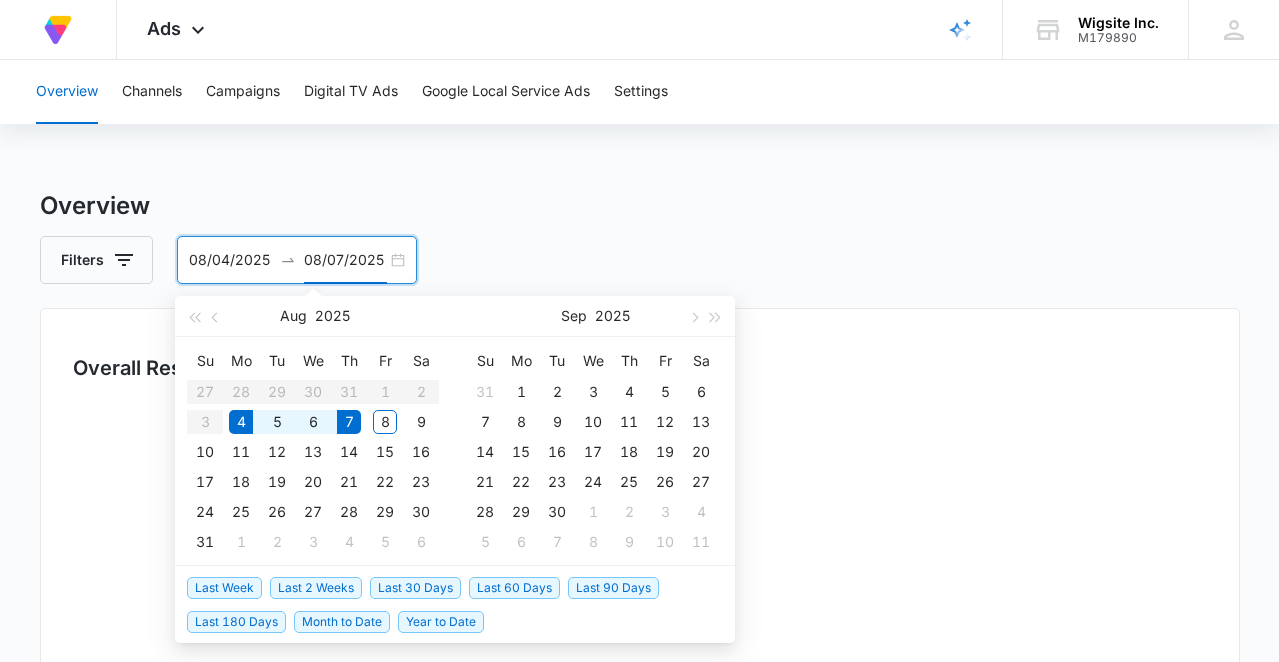 click on "08/07/2025" at bounding box center [345, 260] 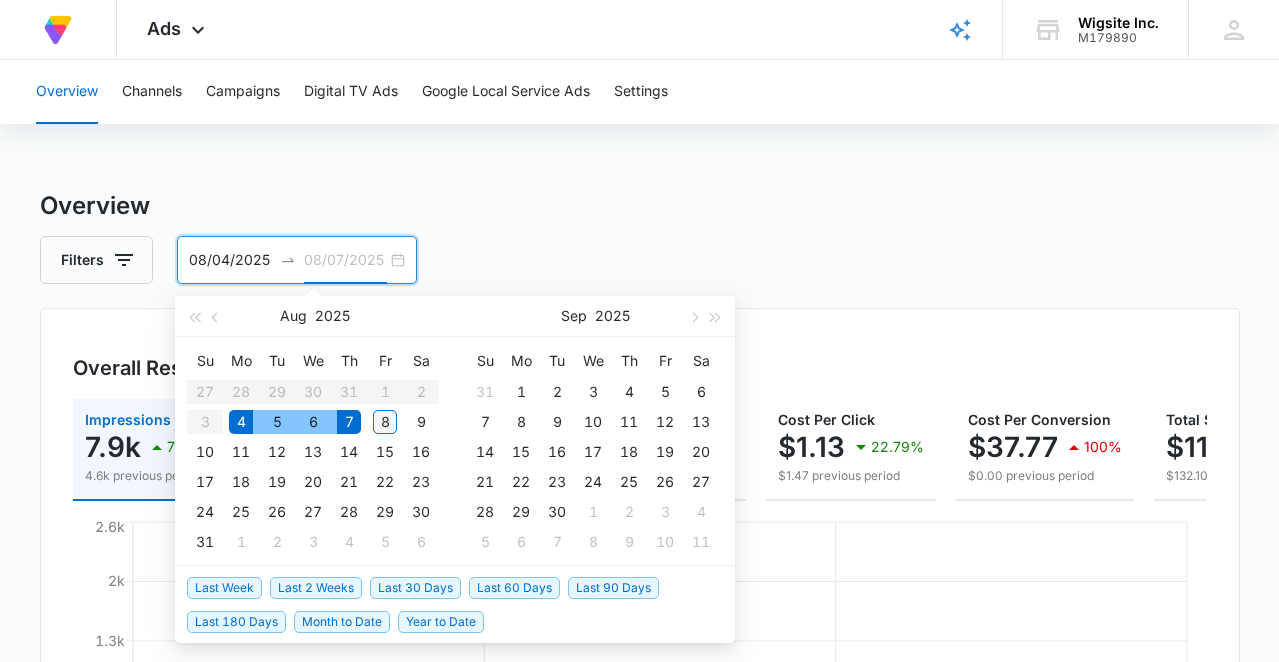 type on "08/08/2025" 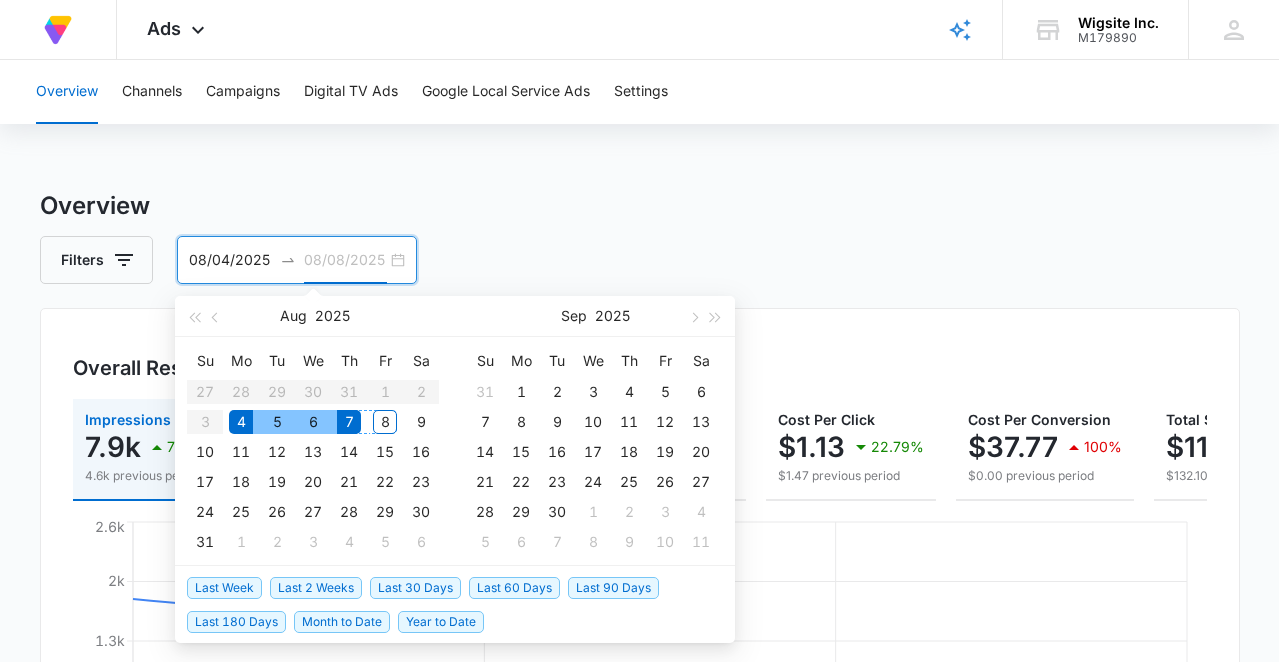 click on "8" at bounding box center [385, 422] 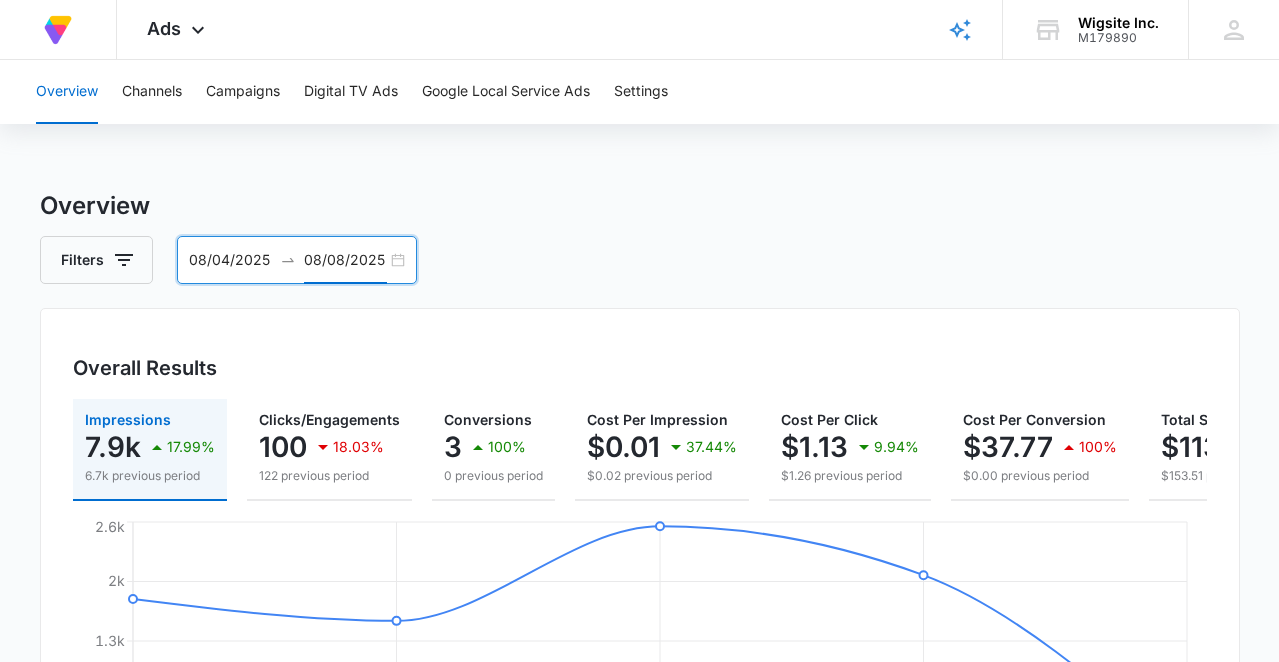 scroll, scrollTop: 0, scrollLeft: 0, axis: both 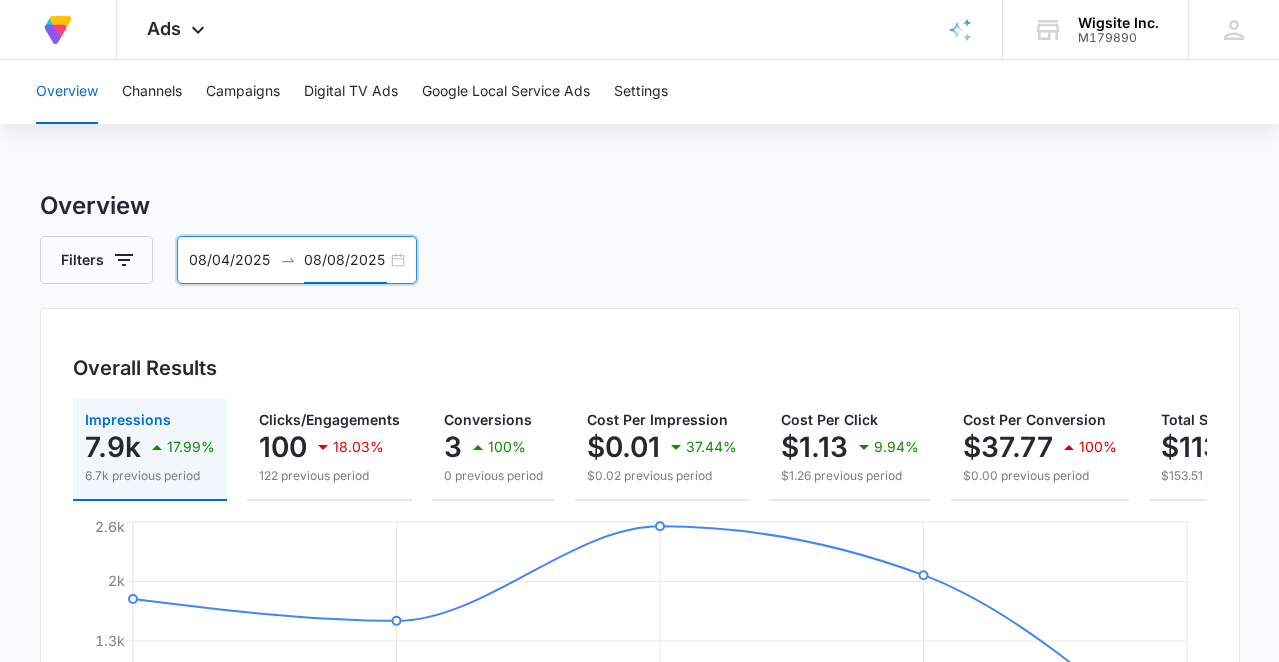 click on "08/04/2025" at bounding box center (230, 260) 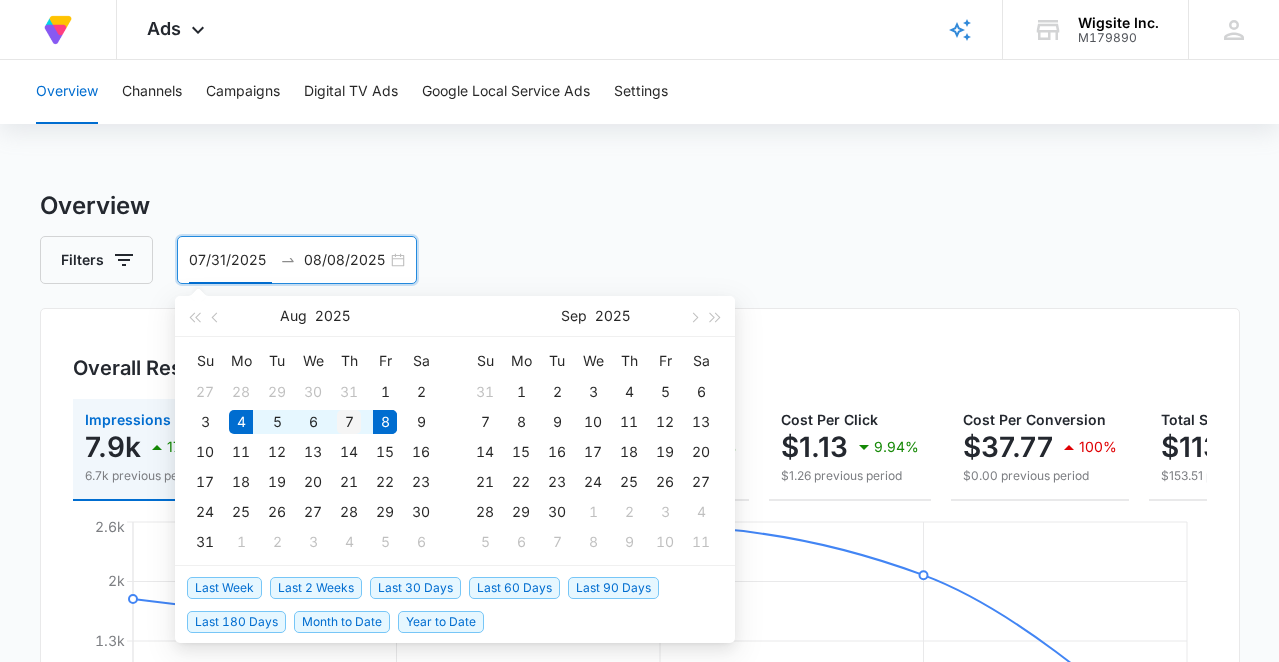 type on "08/07/2025" 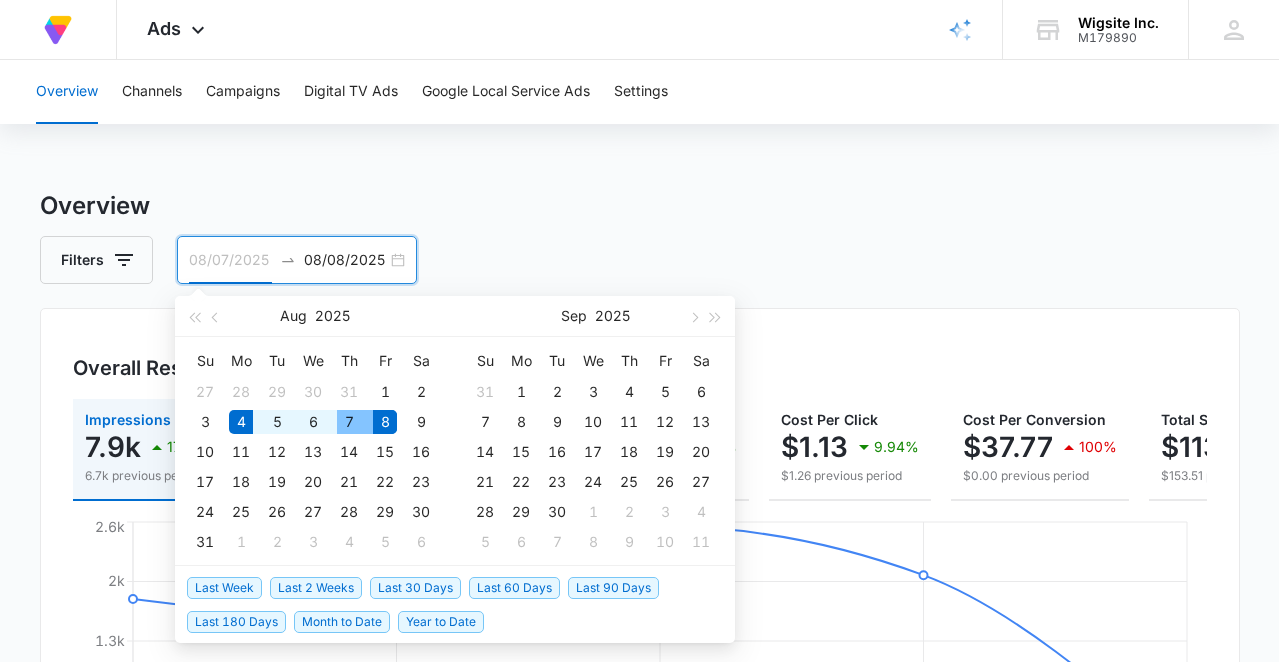 click on "7" at bounding box center (349, 422) 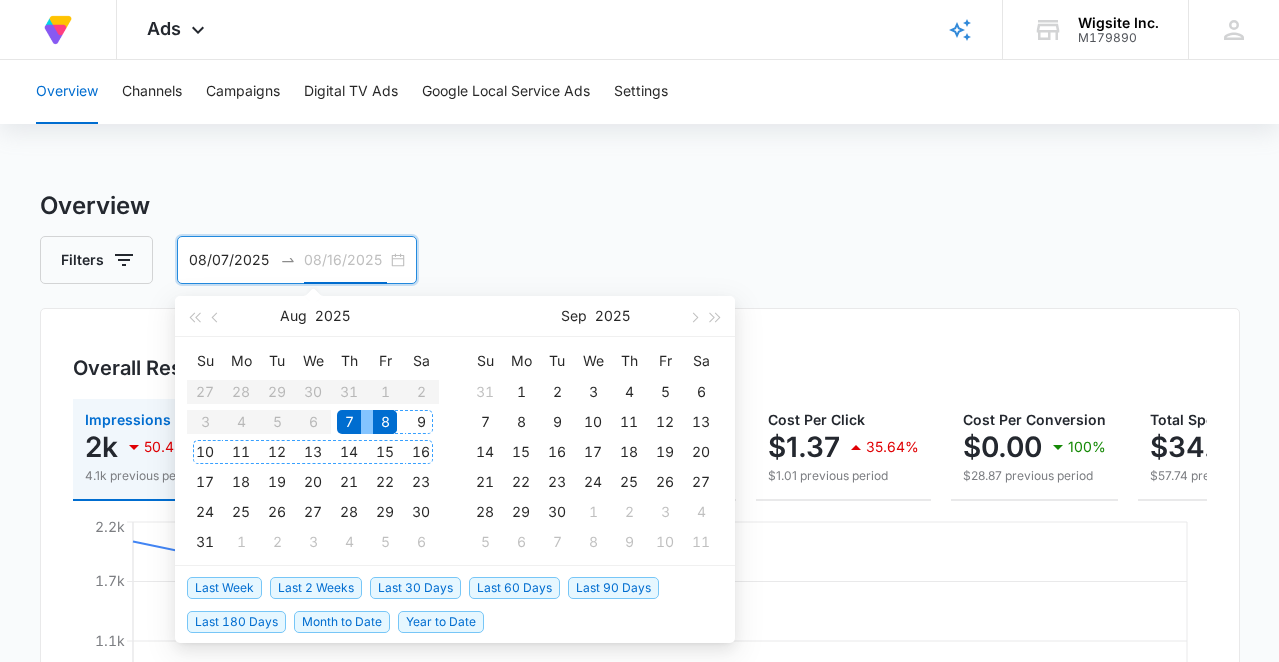 type on "08/08/2025" 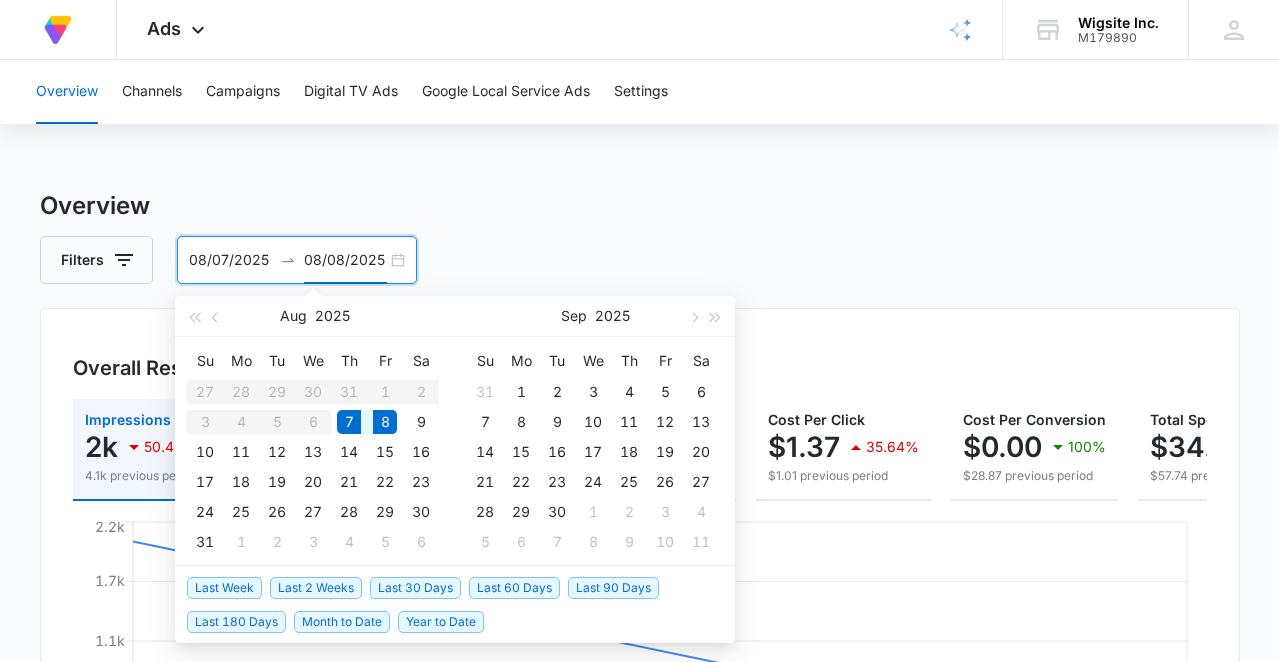 click on "Overview Channels Campaigns Digital TV Ads Google Local Service Ads Settings Overview Filters [DATE] [DATE] Overall Results Impressions 2k 50.43%  4.1k previous period Clicks/Engagements 25 56.14%  57 previous period Conversions 0 100%  2 previous period Cost Per Impression $[PRICE] 20.01%  $[PRICE] previous period Cost Per Click $[PRICE] 35.64%  $[PRICE] previous period Cost Per Conversion $[PRICE] 100%  $[PRICE] previous period Total Spend $[PRICE] 40.51%  $[PRICE] previous period [MONTH] [DAY] [MONTH] [DAY] 0 550 1.1k 1.7k 2.2k Google Overall Visibility [MONTH]. [DAY] - [MONTH]. [DAY], [YEAR] Impressions 2,019 50.43%  from 4,073 [MONTH] [DAY], [YEAR] [MONTH] [DAY], [YEAR] 0 1.3k 2.6k [MONTH]. [DAY] - [MONTH]. [DAY], [YEAR] [MONTH]. [DAY] - [MONTH]. [DAY], [YEAR] Market Share (Search channels only) 0% 0%  from 0% Cost Per Impression $[PRICE] 20.01%  from $[PRICE] Overall Conversions [MONTH]. [DAY] - [MONTH]. [DAY], [YEAR] 0 [MONTH] [DAY], [YEAR] [MONTH] [DAY], [YEAR] 0 1 2 [MONTH]. [DAY] - [MONTH]. [DAY], [YEAR] [MONTH]. [DAY] - [MONTH]. [DAY], [YEAR] Conversion Rate 0% 100%  from 3.5% Cost Per Conversion $[PRICE] 100%  from $[PRICE] Overall Engagement [MONTH]. [DAY] - [MONTH]. [DAY], [YEAR] 25" at bounding box center [639, 842] 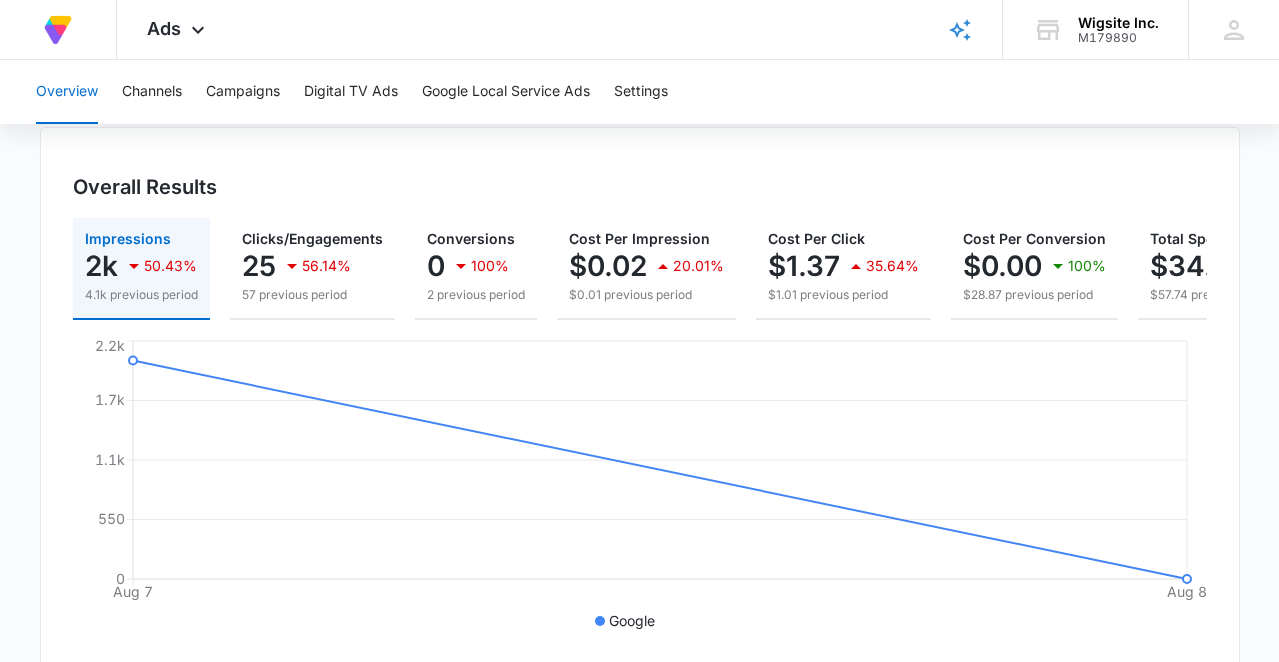 scroll, scrollTop: 183, scrollLeft: 0, axis: vertical 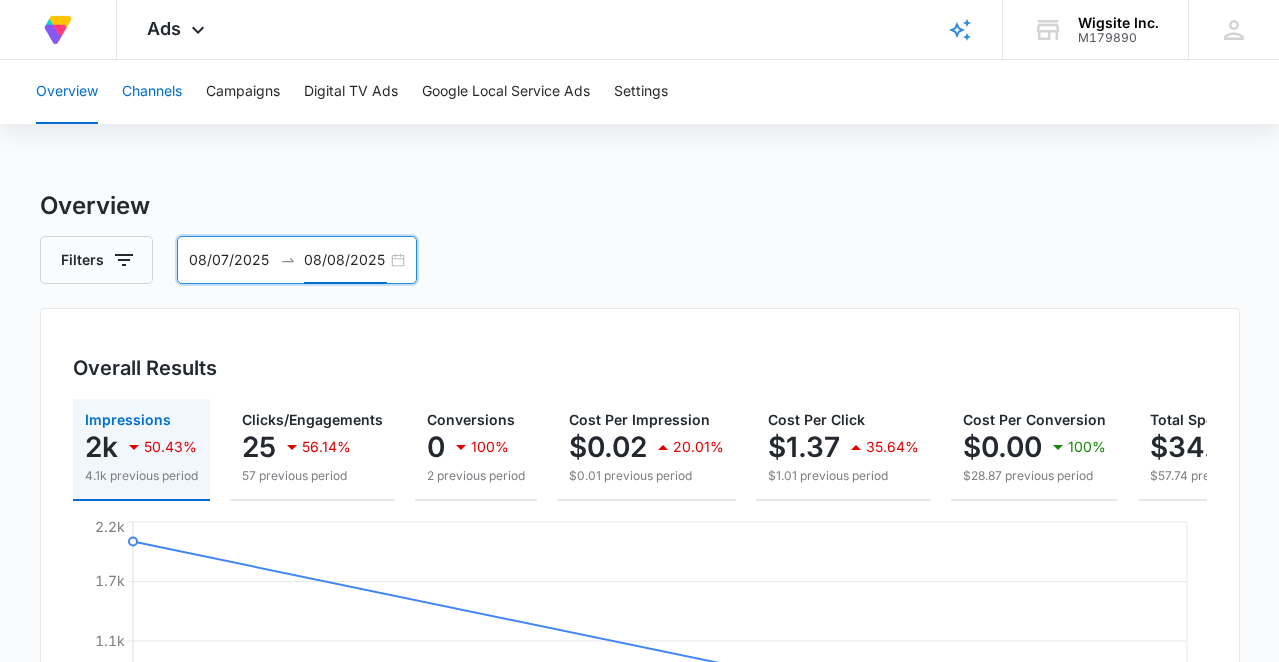 click on "Channels" at bounding box center (152, 92) 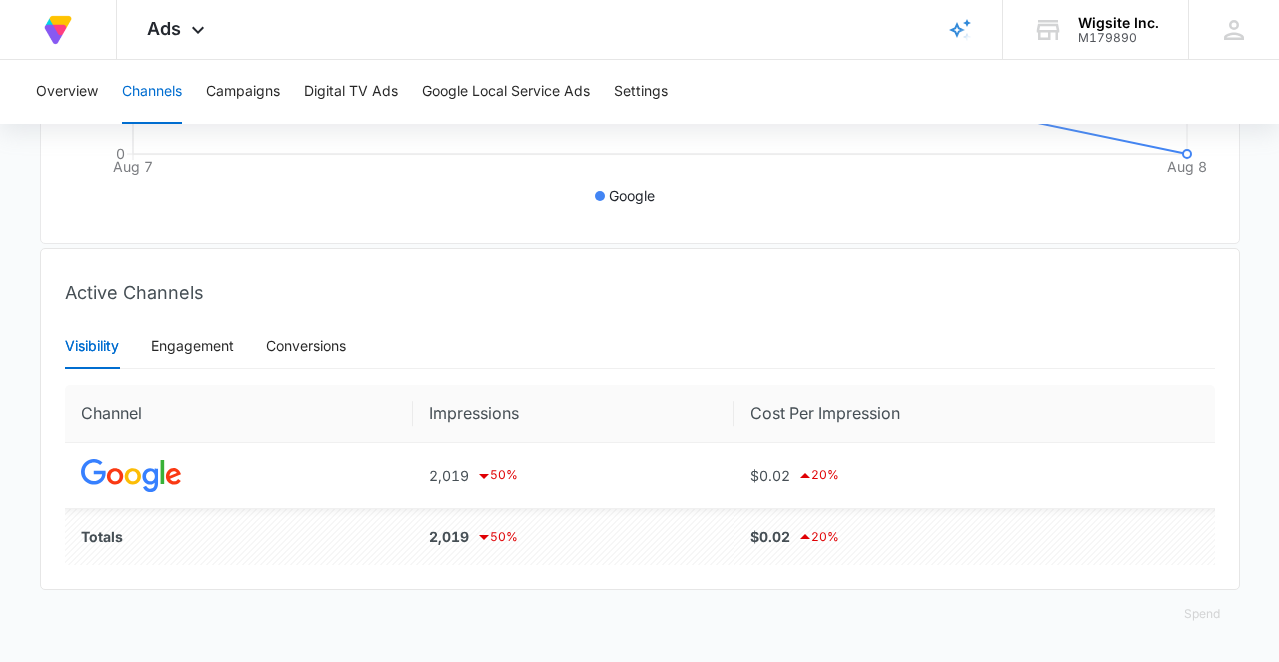 scroll, scrollTop: 606, scrollLeft: 0, axis: vertical 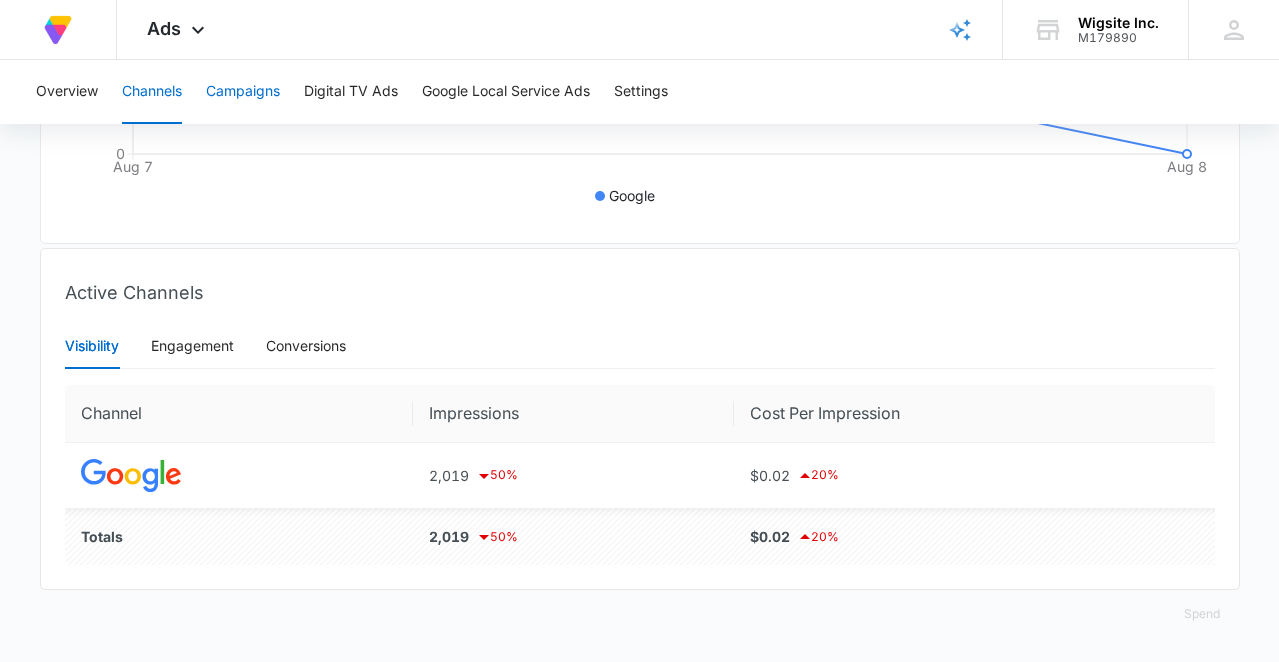 click on "Campaigns" at bounding box center (243, 92) 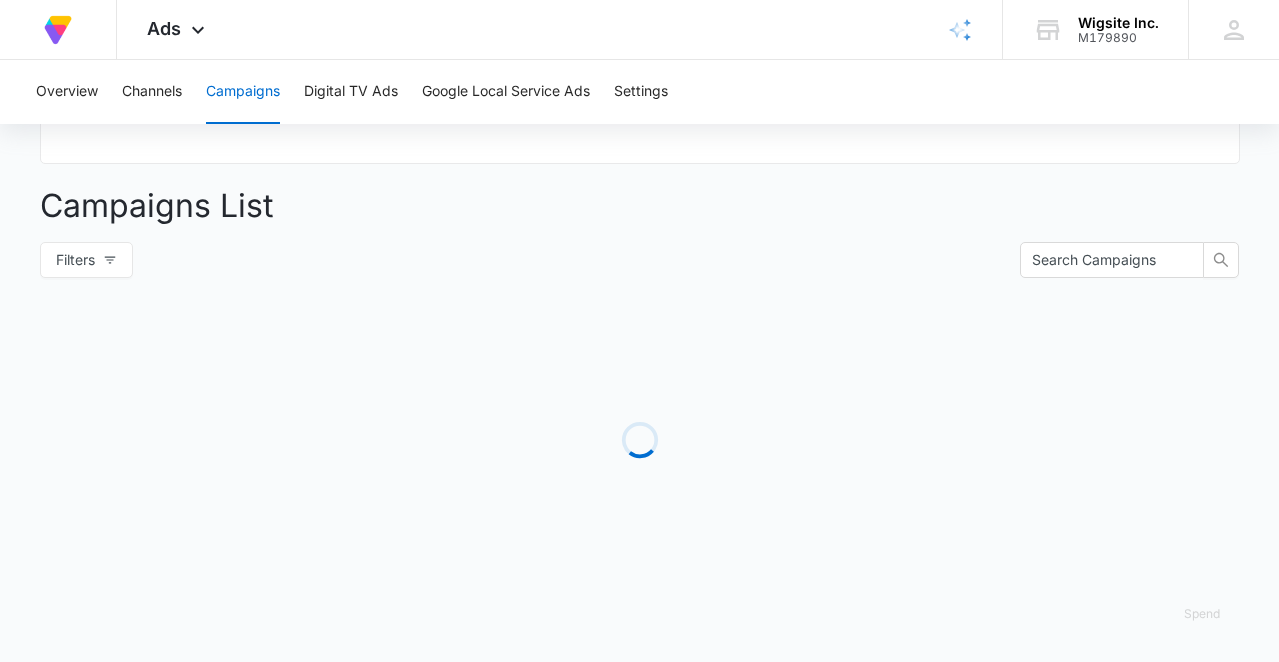type on "08/07/2025" 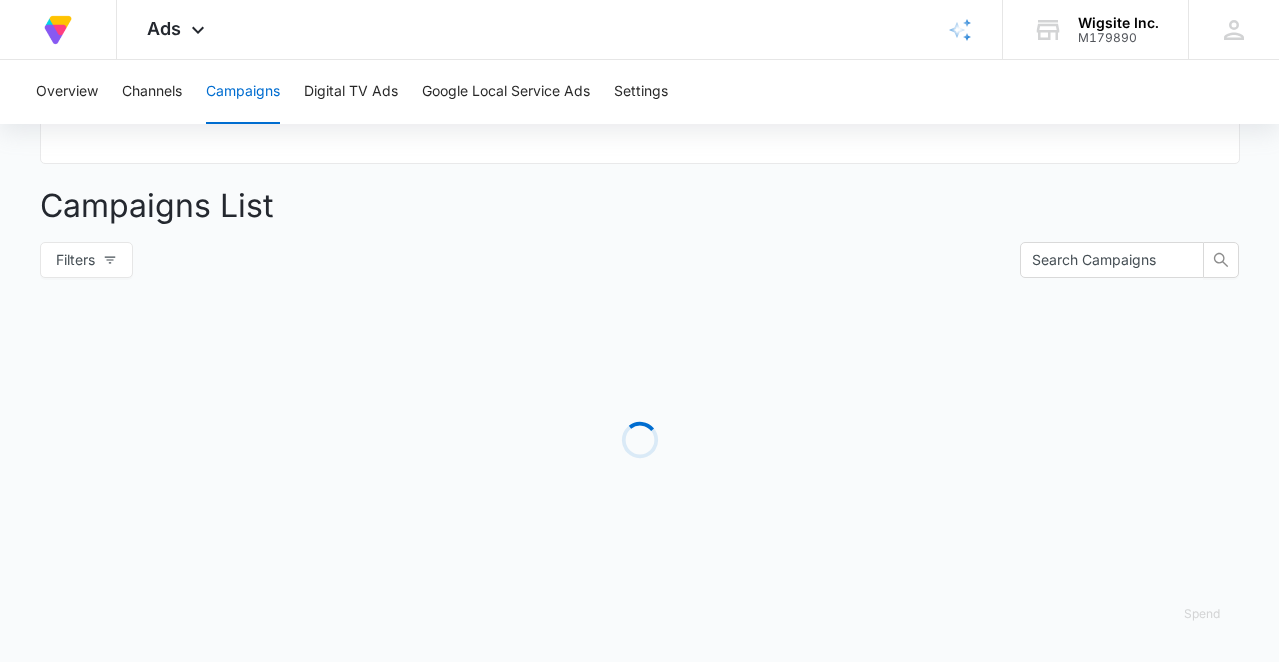 type on "08/08/2025" 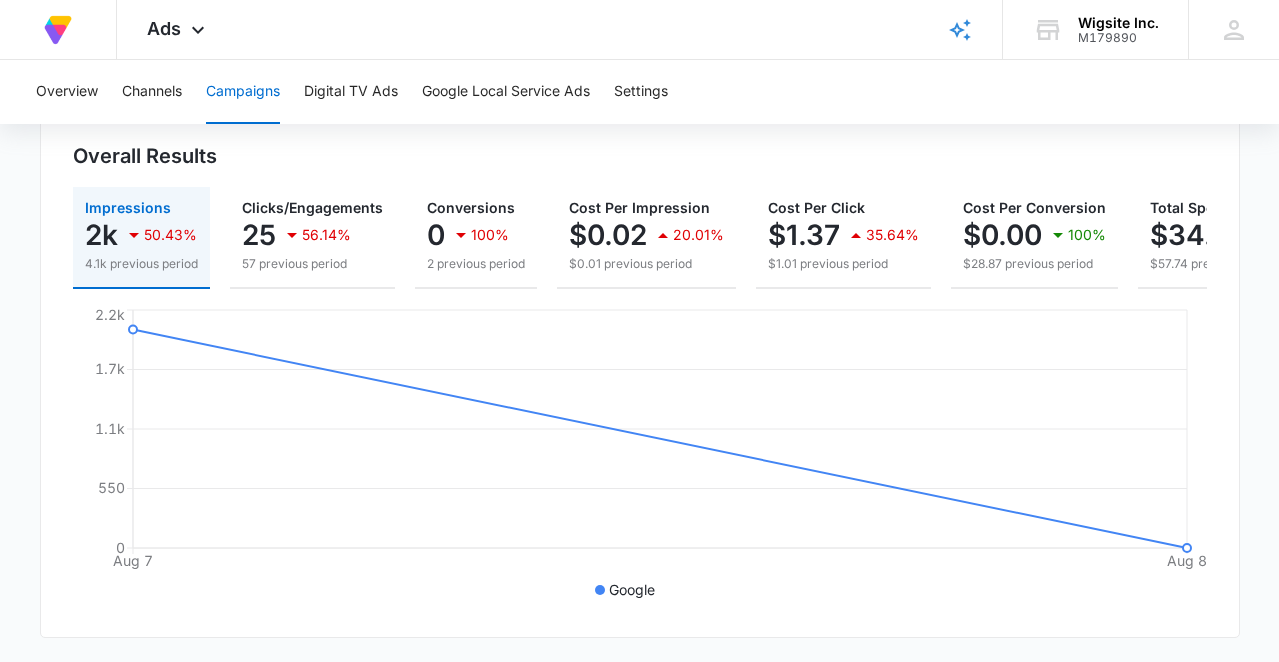 scroll, scrollTop: 83, scrollLeft: 0, axis: vertical 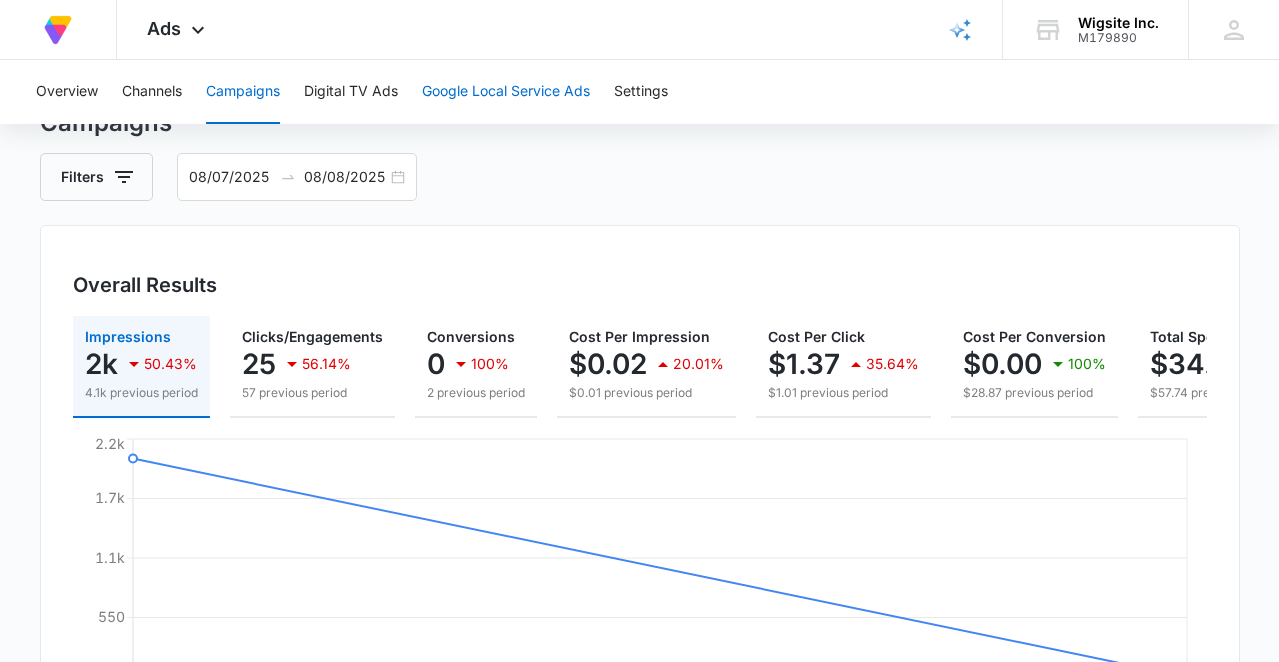 click on "Google Local Service Ads" at bounding box center (506, 92) 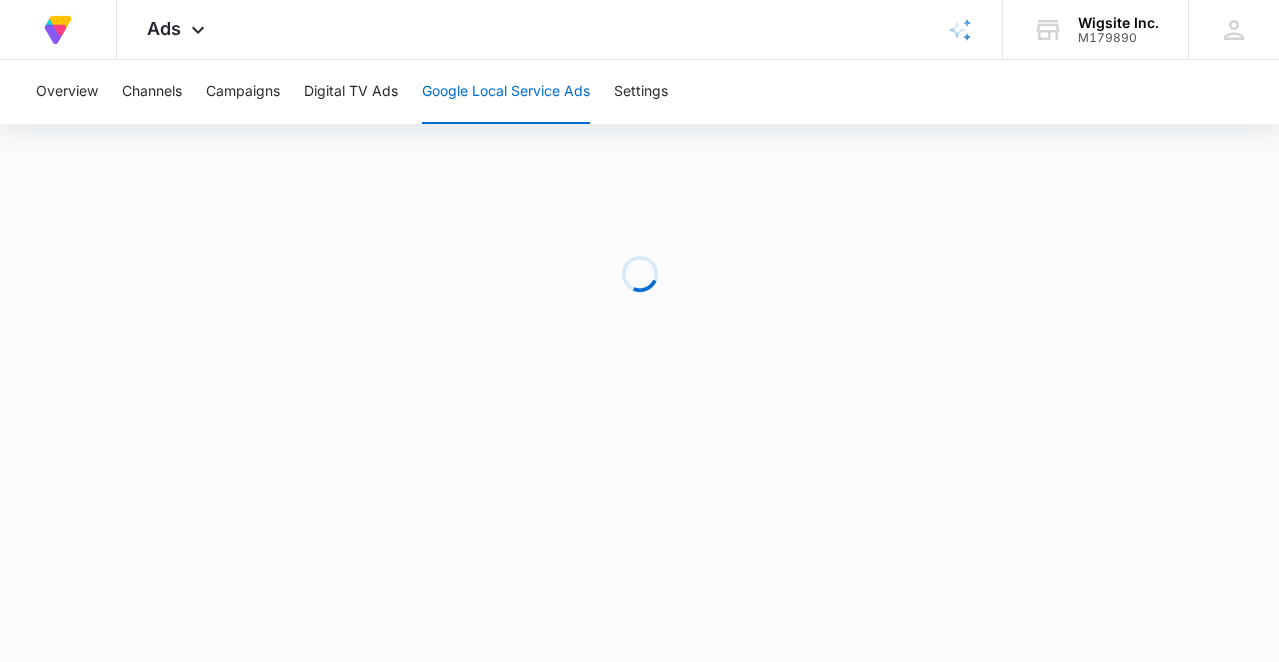 scroll, scrollTop: 0, scrollLeft: 0, axis: both 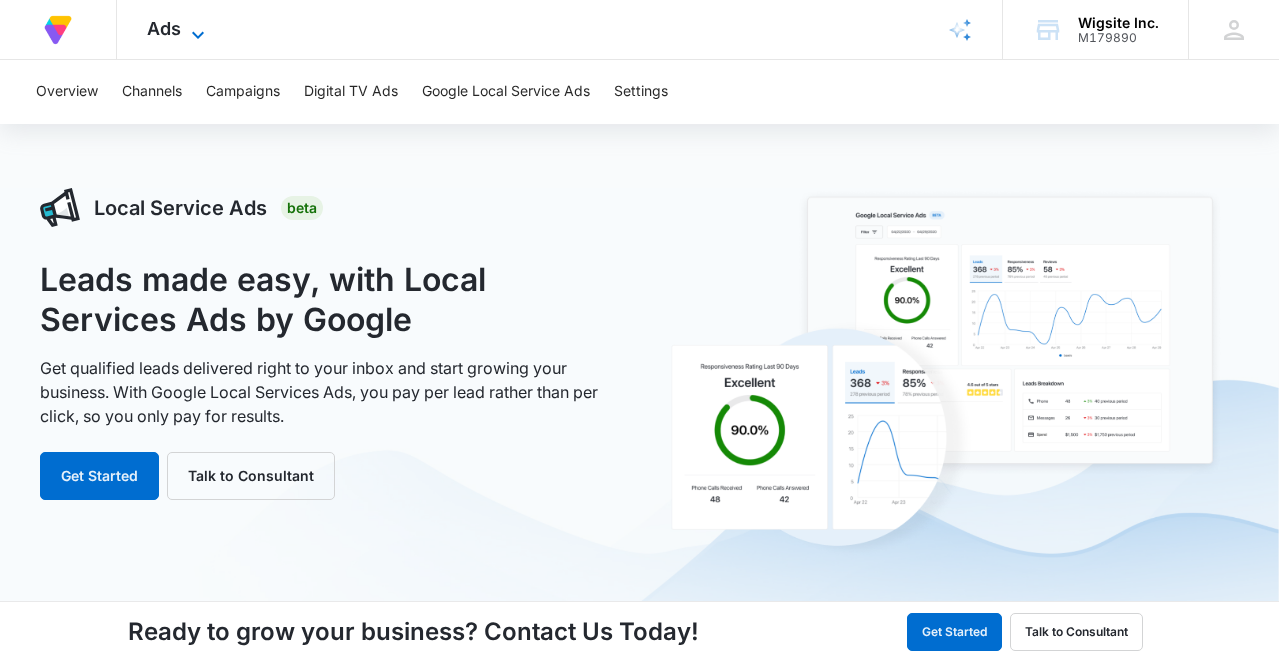 click 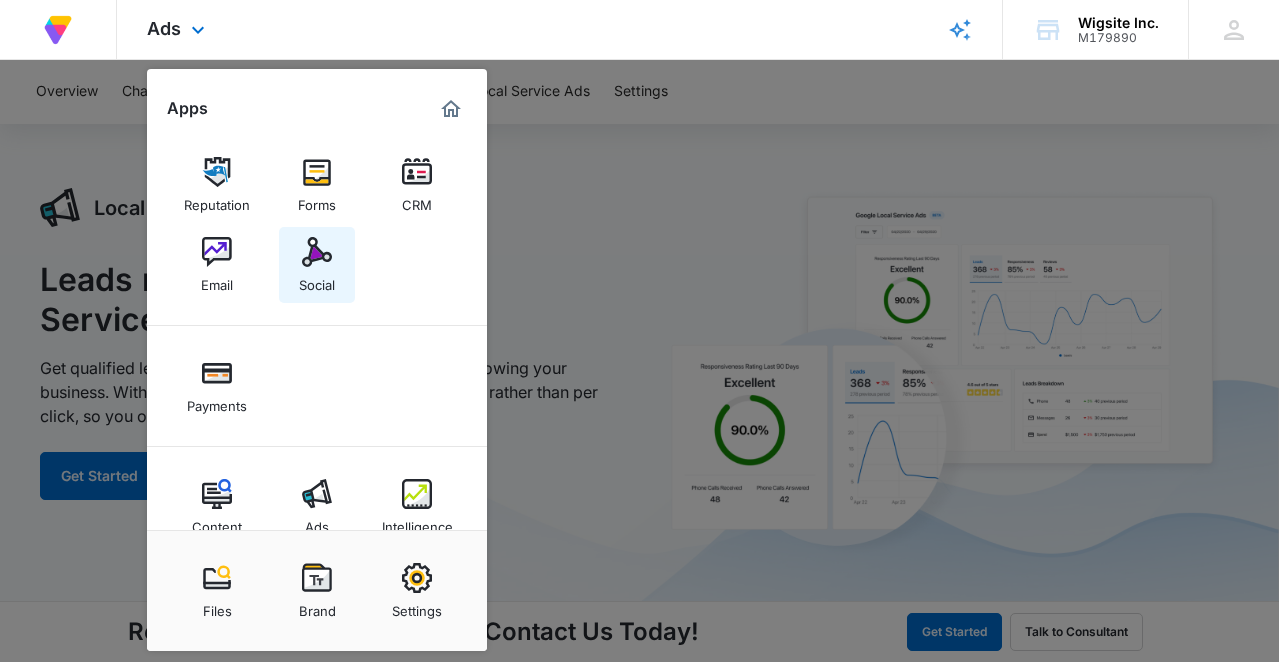 click at bounding box center (317, 252) 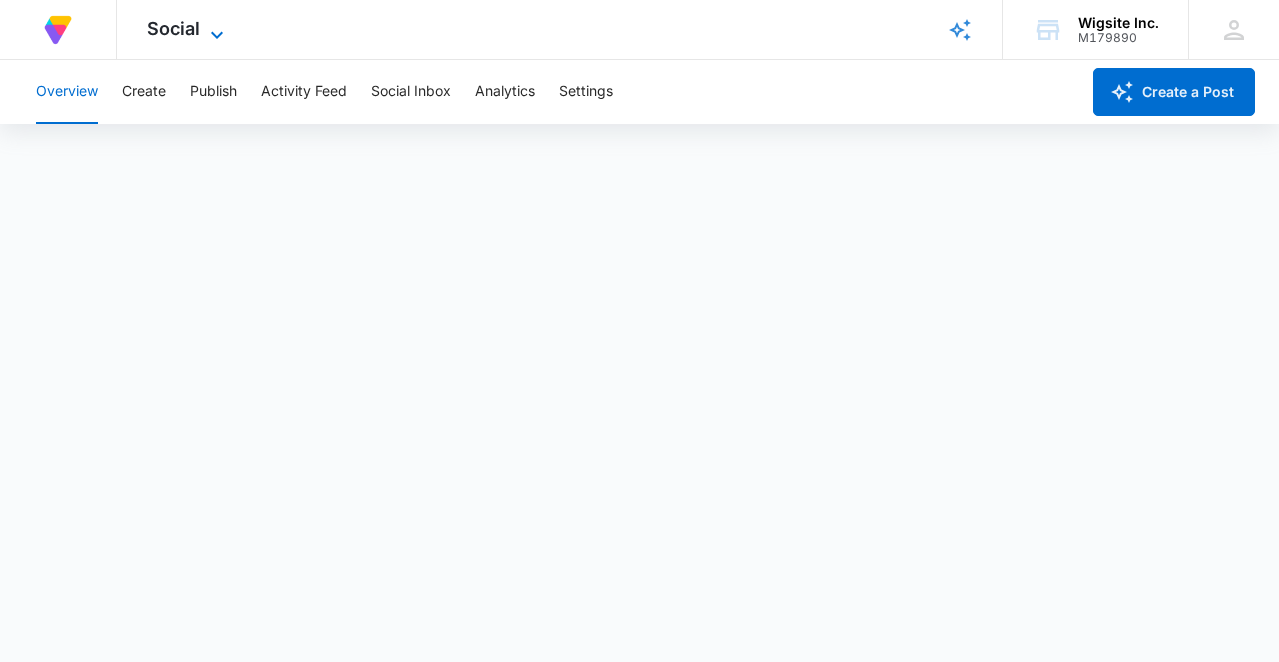 click on "Social" at bounding box center (173, 28) 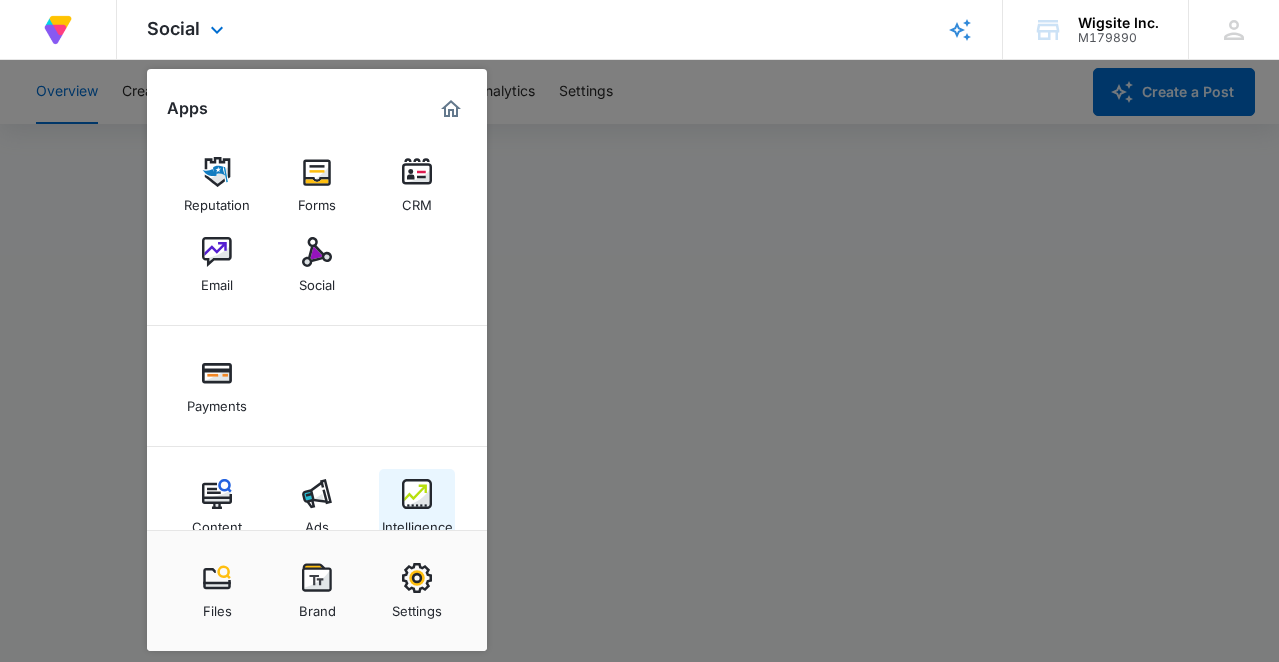 click at bounding box center [417, 494] 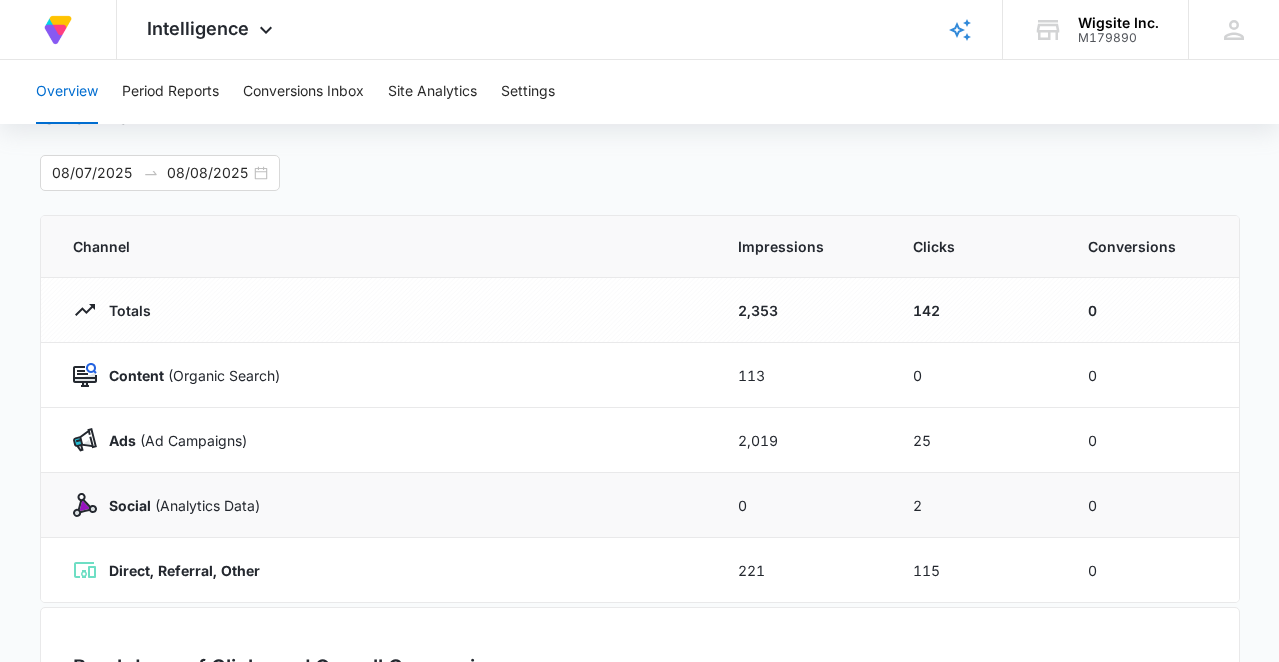 scroll, scrollTop: 92, scrollLeft: 0, axis: vertical 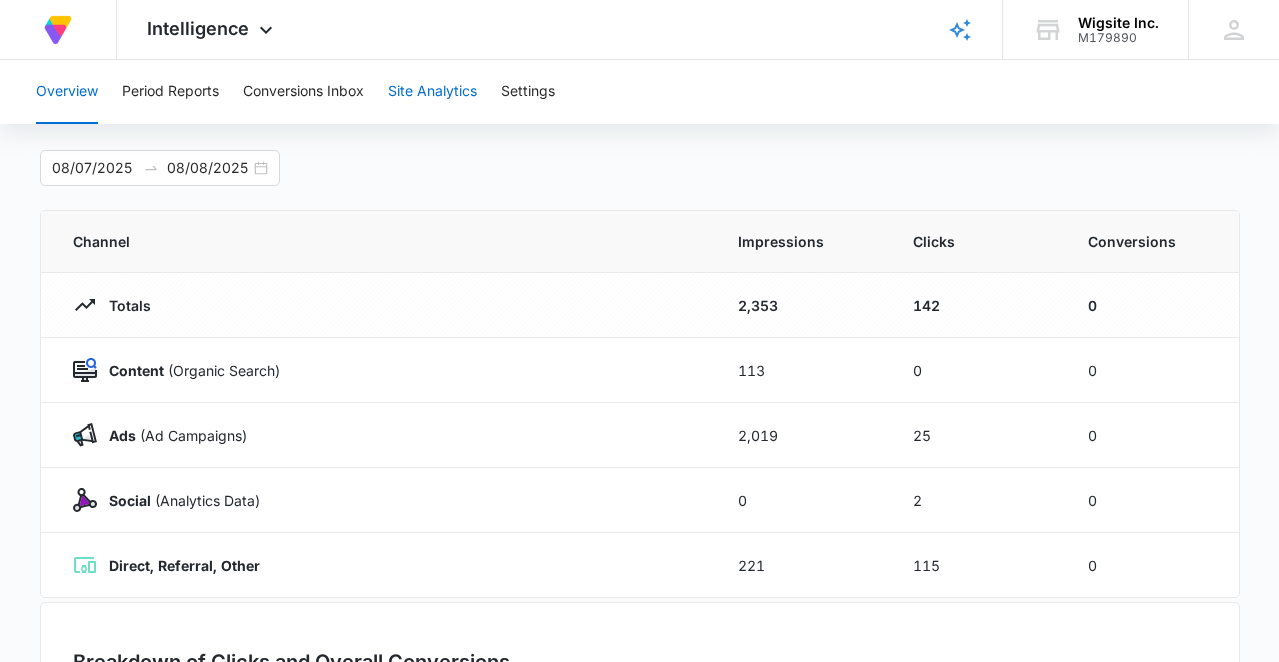 click on "Site Analytics" at bounding box center (432, 92) 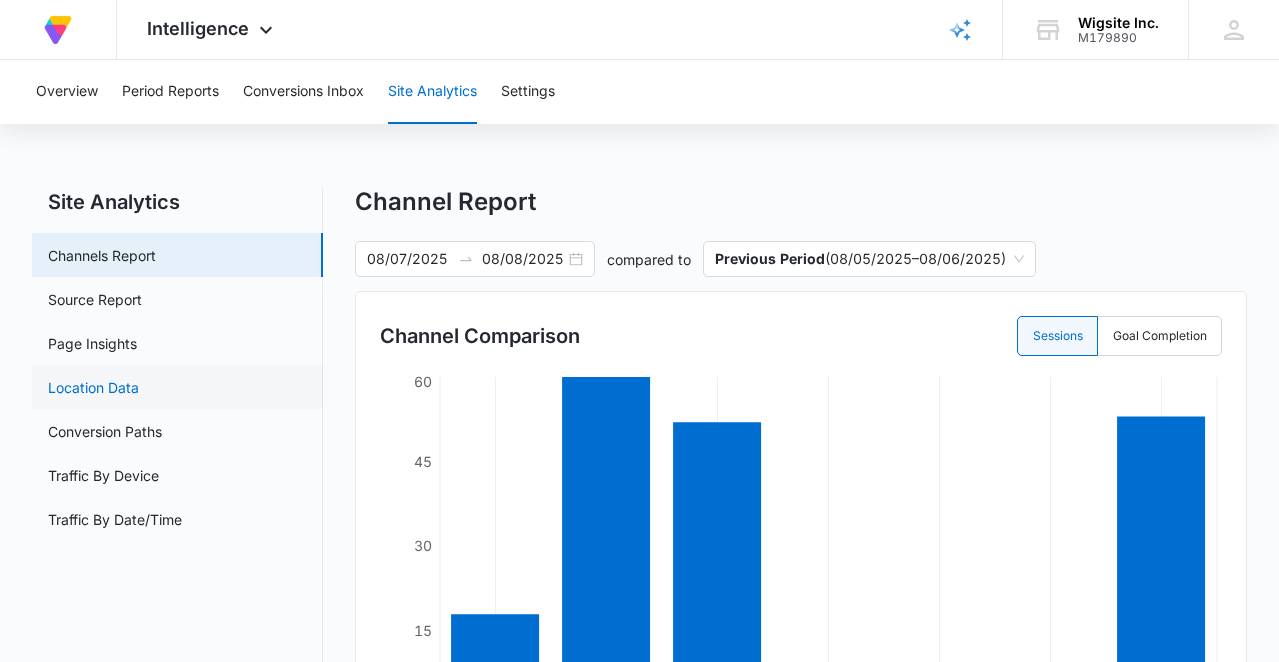 scroll, scrollTop: 0, scrollLeft: 0, axis: both 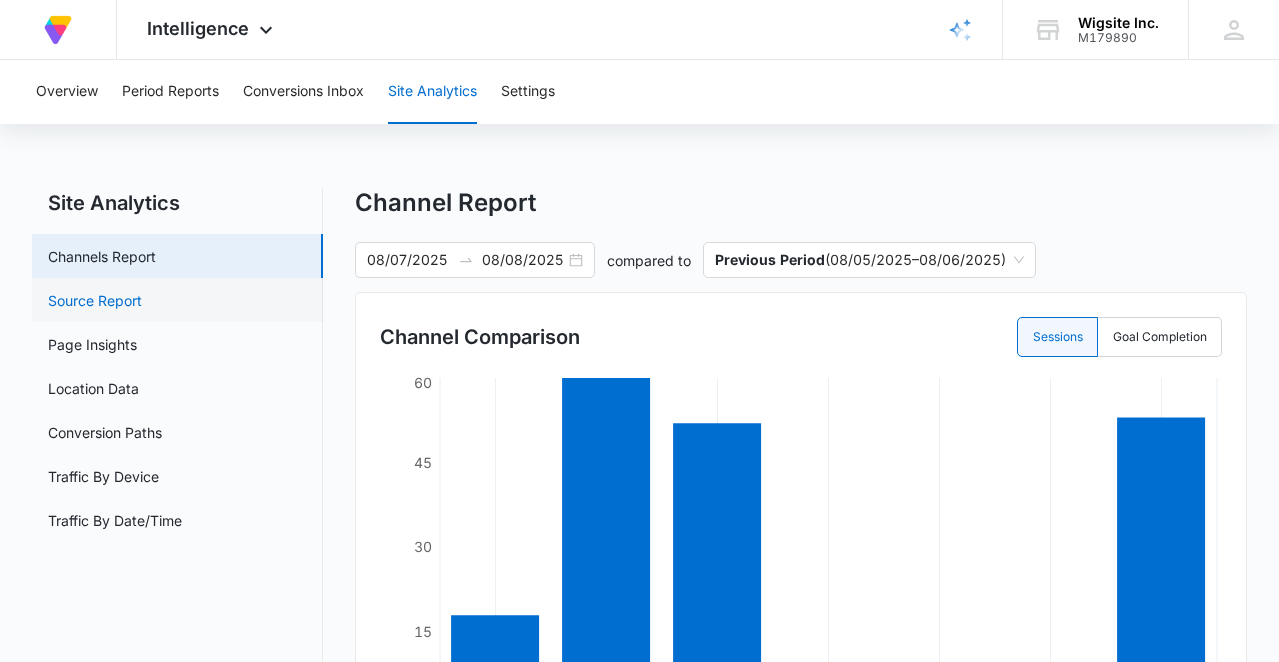 click on "Source Report" at bounding box center [95, 300] 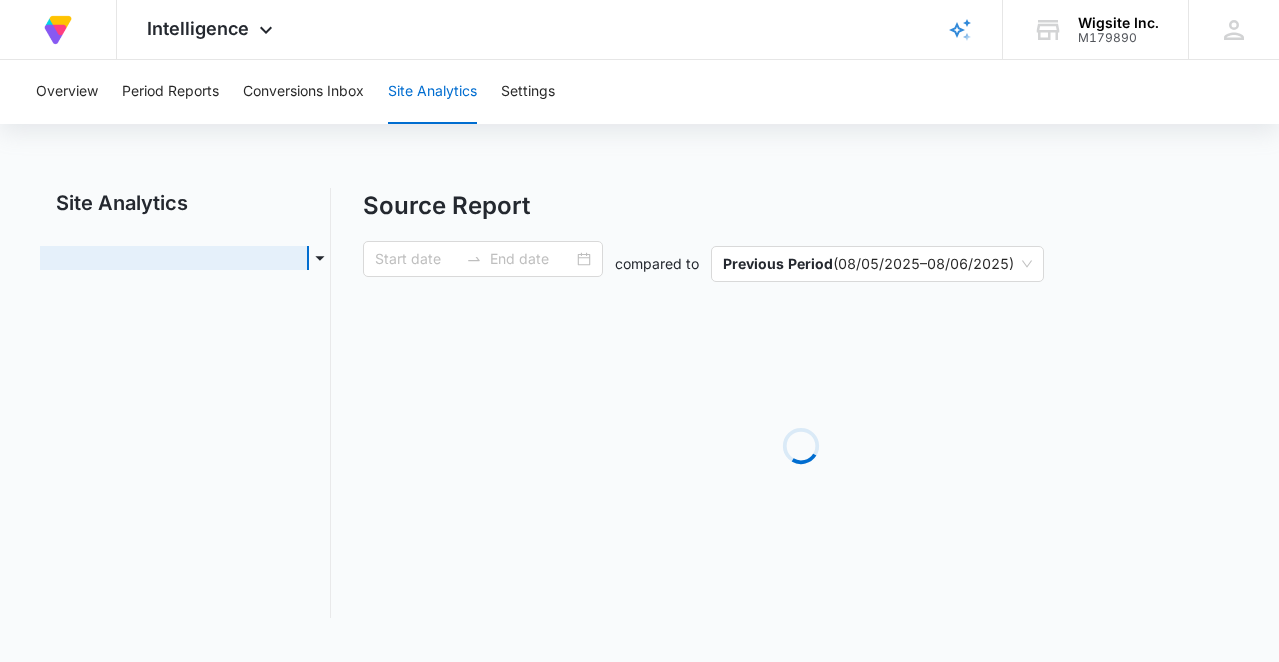 type on "08/07/2025" 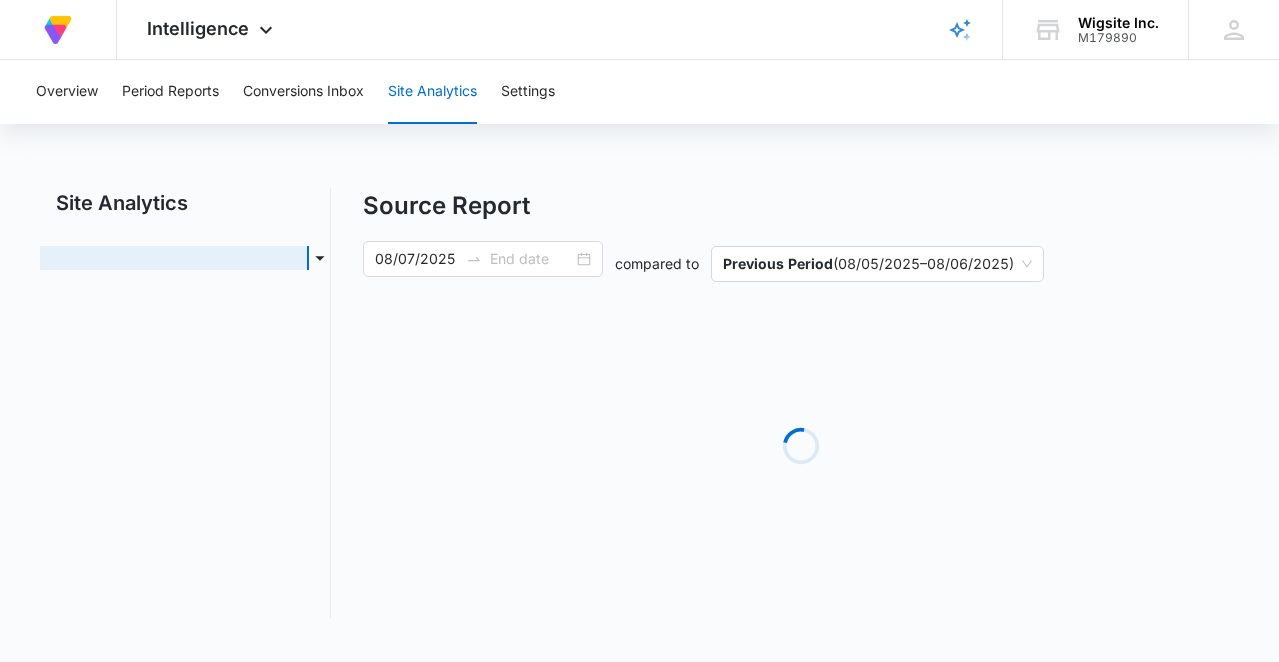 type on "08/08/2025" 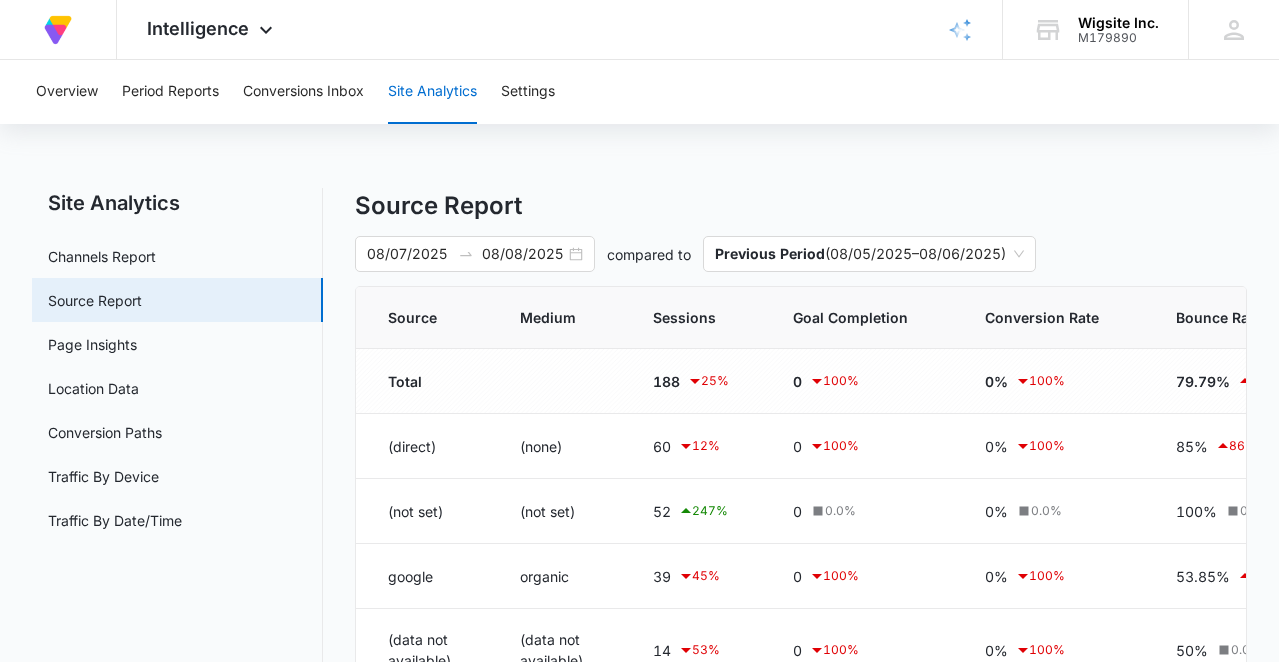 scroll, scrollTop: 0, scrollLeft: 0, axis: both 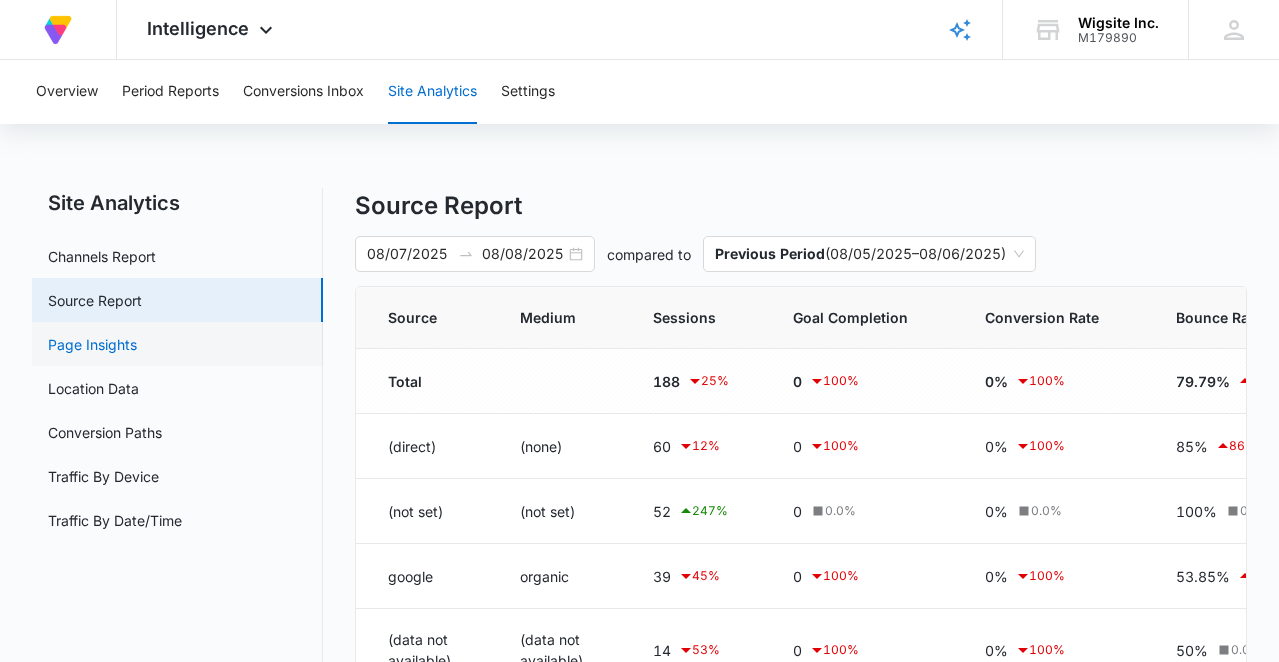 click on "Page Insights" at bounding box center [92, 344] 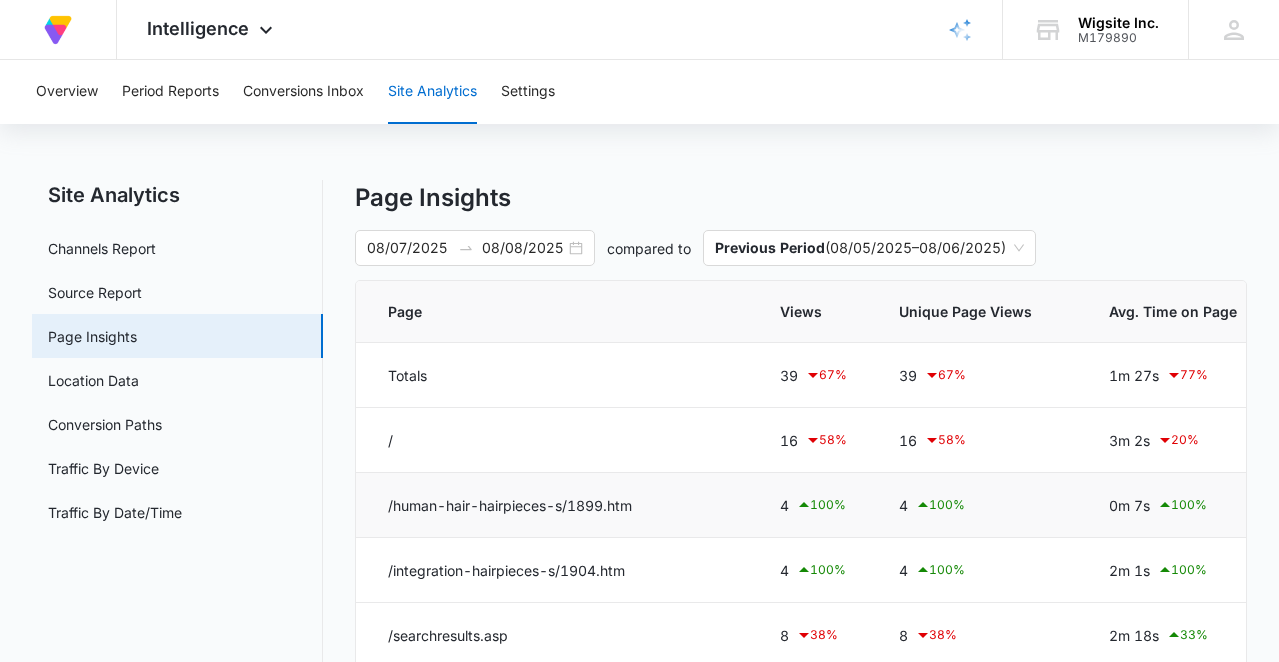 scroll, scrollTop: 4, scrollLeft: 0, axis: vertical 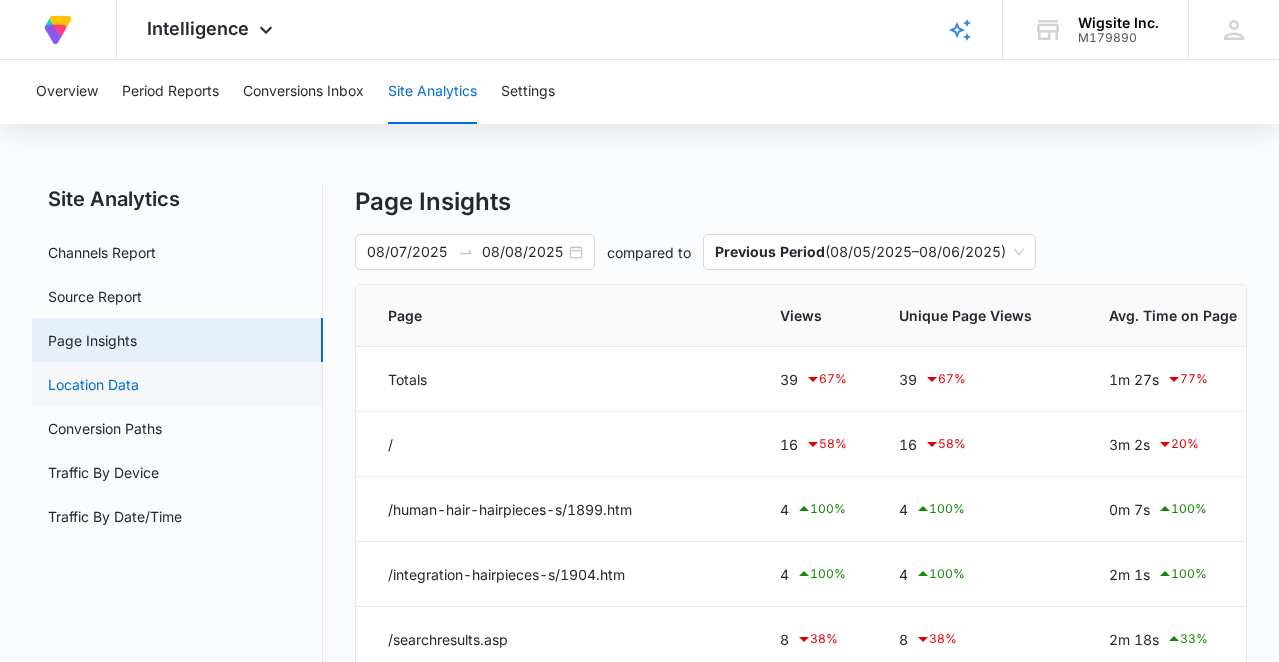 click on "Location Data" at bounding box center [93, 384] 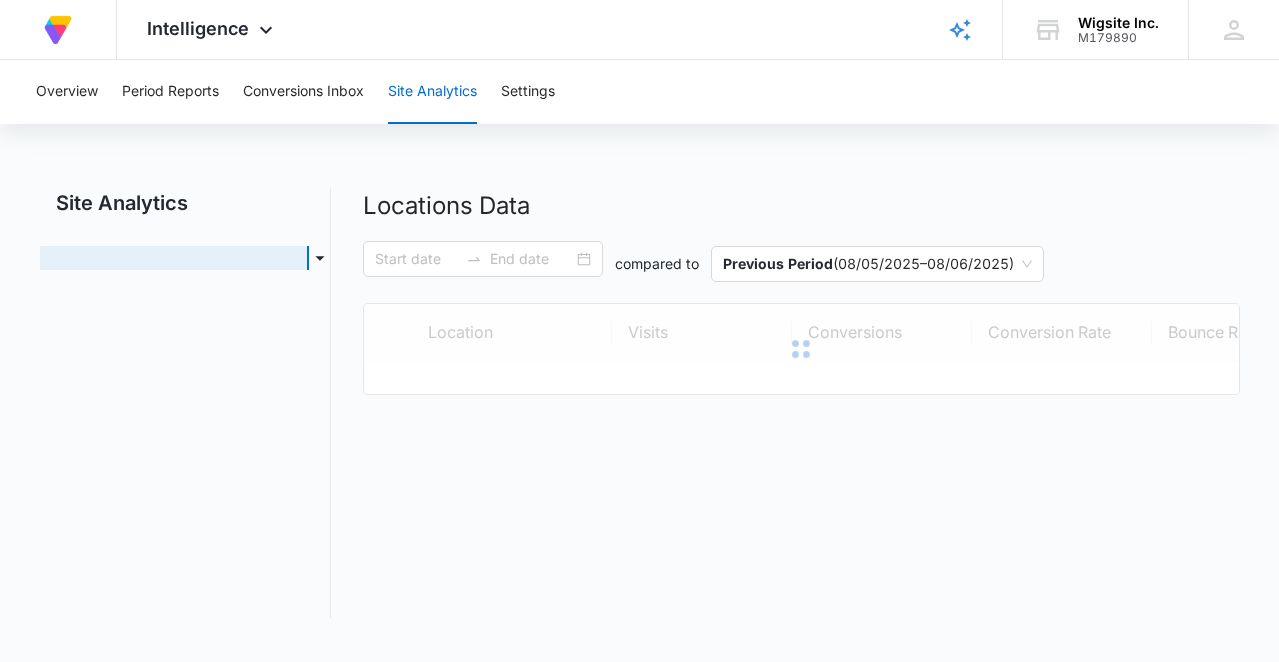 type on "08/07/2025" 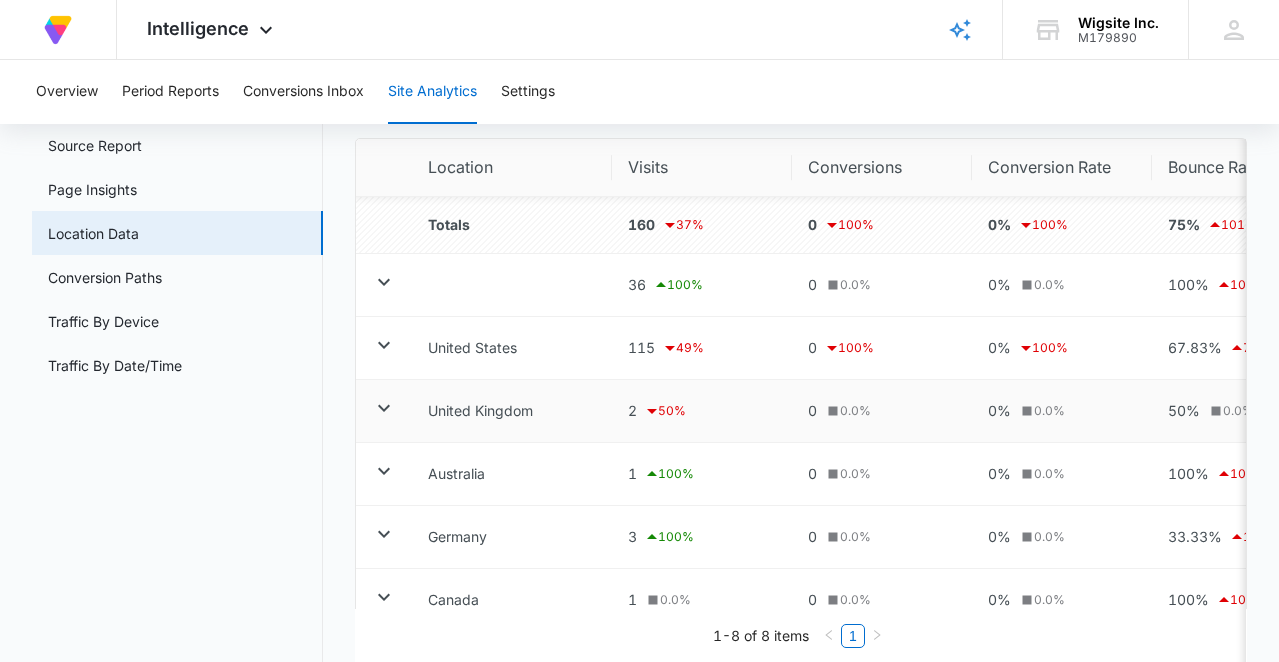 scroll, scrollTop: 165, scrollLeft: 0, axis: vertical 